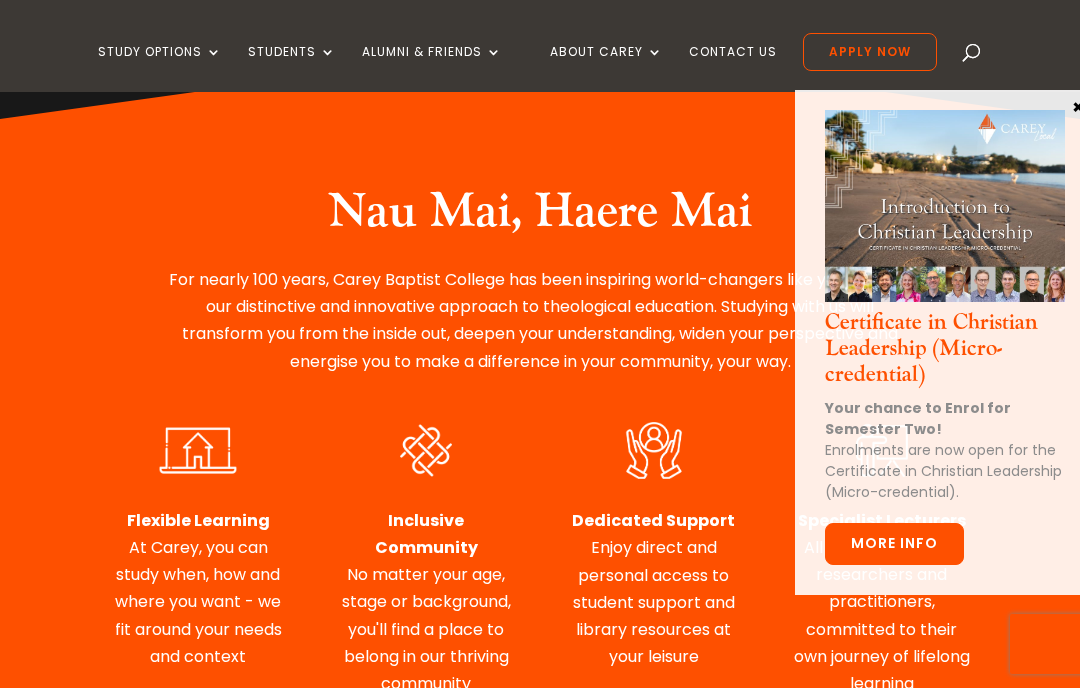 scroll, scrollTop: 781, scrollLeft: 0, axis: vertical 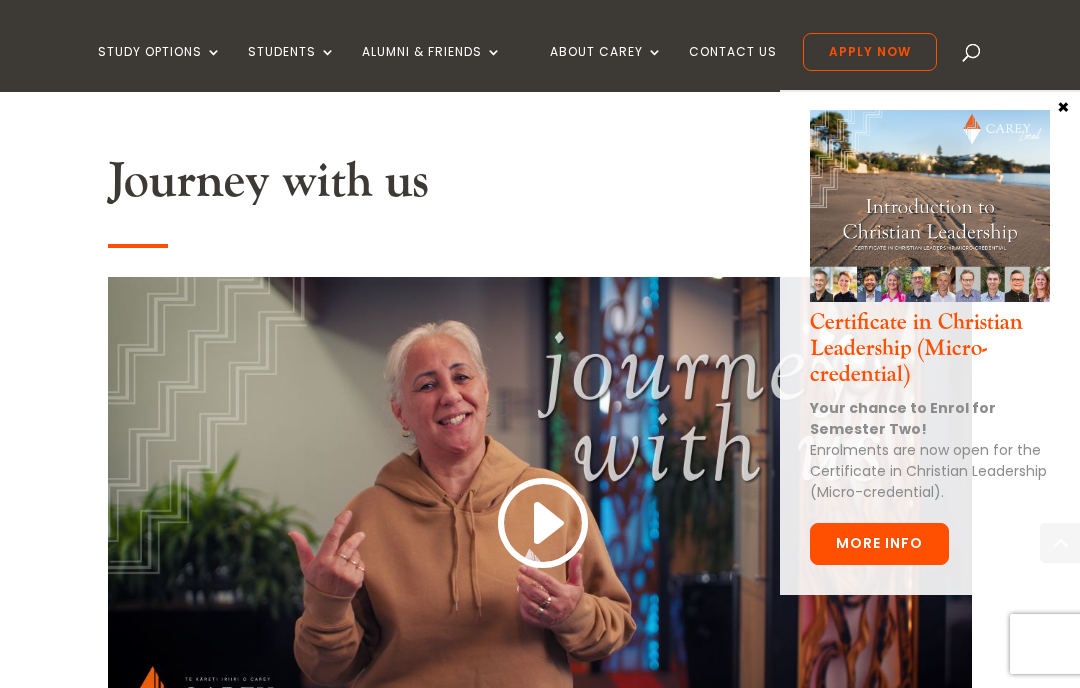 click on "×" at bounding box center (1063, 106) 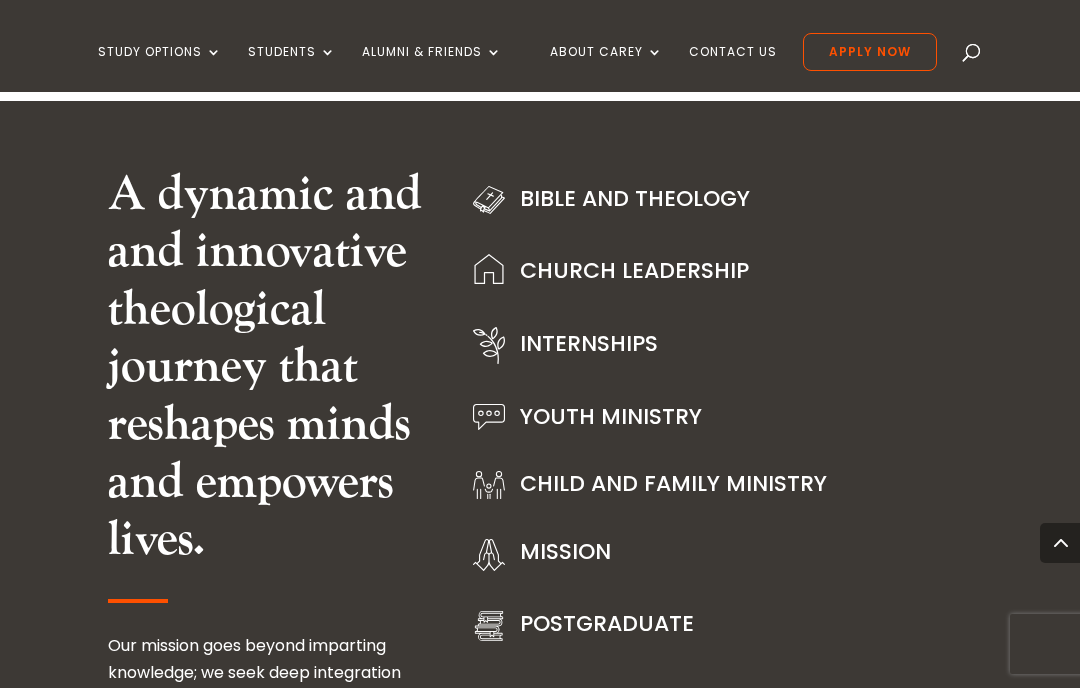 scroll, scrollTop: 2269, scrollLeft: 0, axis: vertical 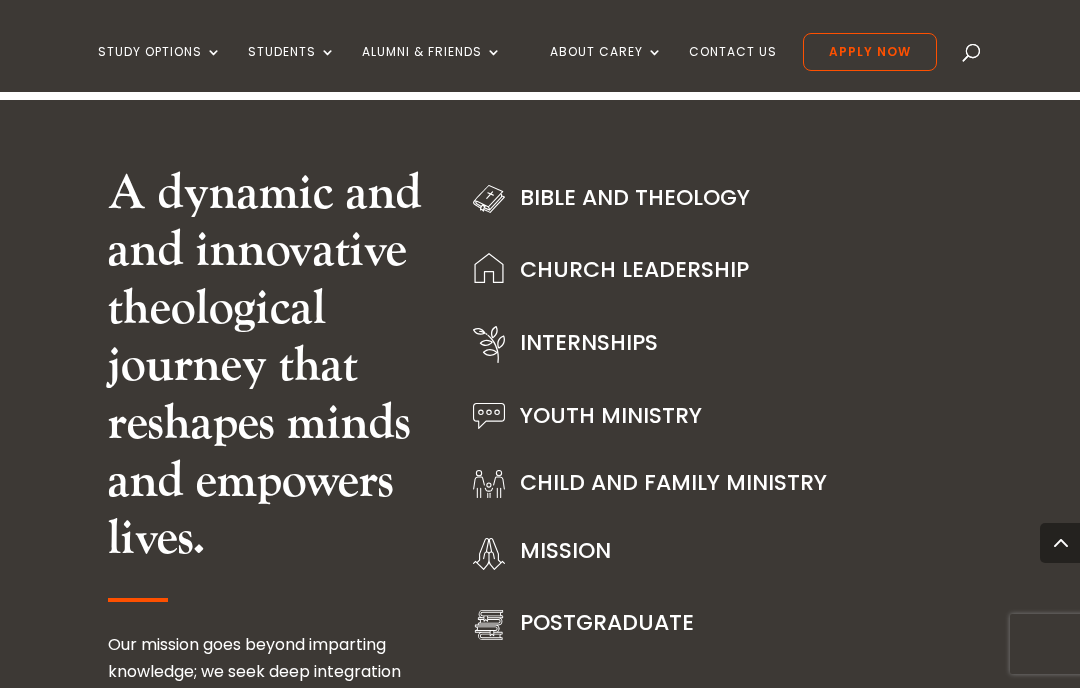 click on "Bible and Theology" at bounding box center (635, 197) 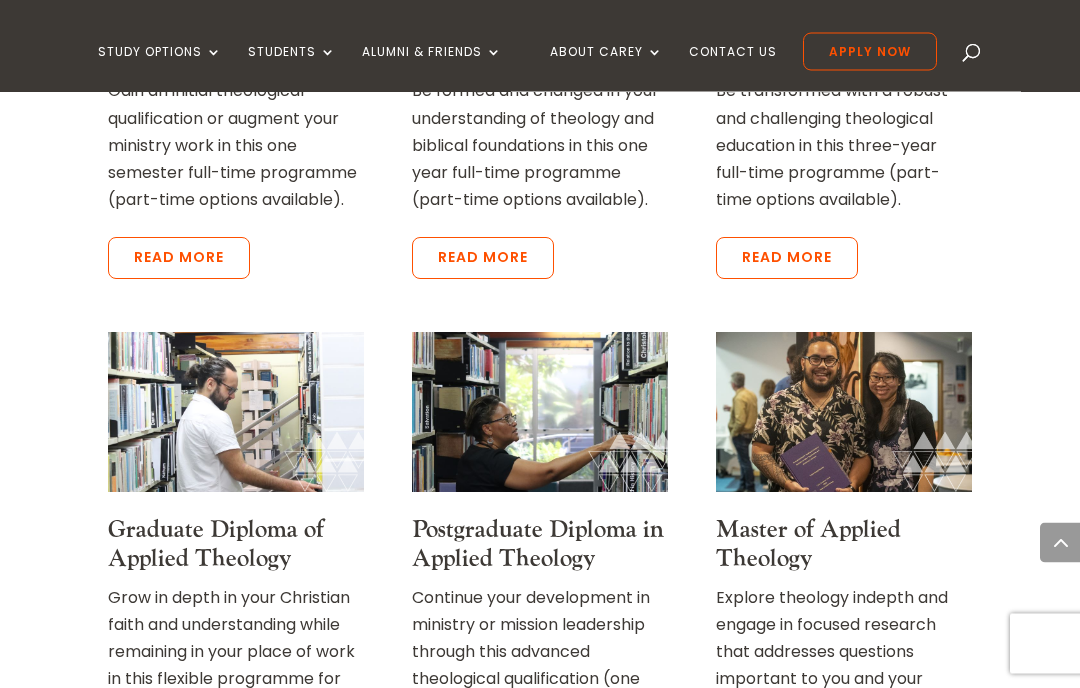 scroll, scrollTop: 2016, scrollLeft: 0, axis: vertical 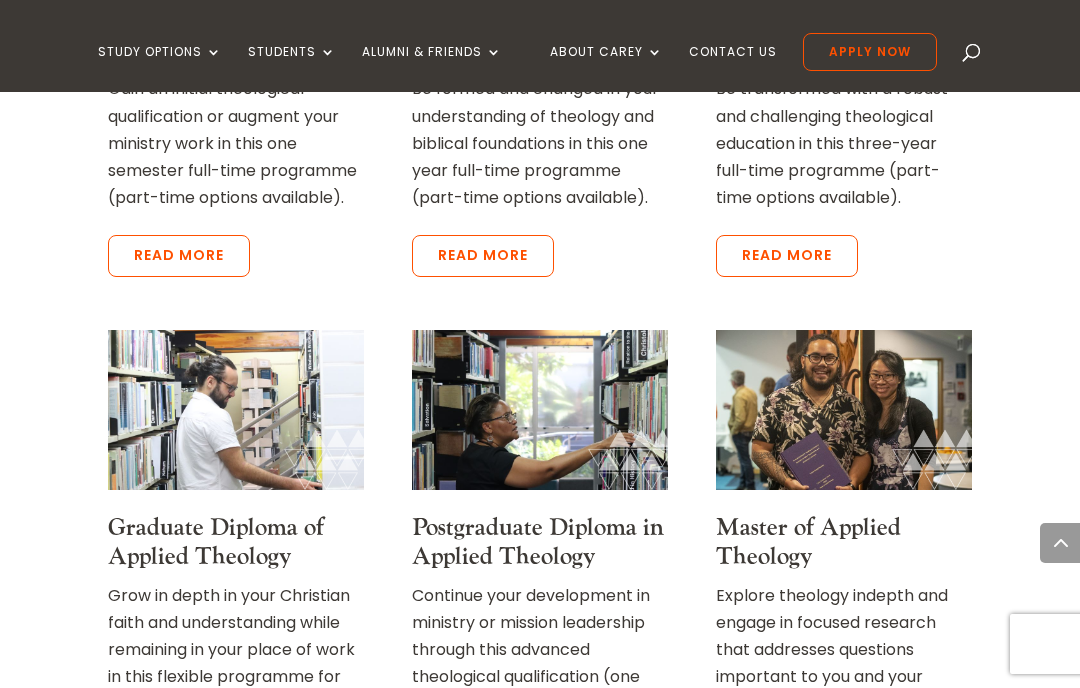 click on "Home  »  Study  »  Bible and Theology
About Bible and Theology
Do you have a  love for learning? Are you passionate about ministry or want your theology to be shaped so you are equipped as a disciple? Our courses in Bible and theology integrate God’s word, God’s world, and God’s work. They bring together the resources of the Christian faith, the realities of your particular context, and the rhythms of Christian discipleship and ministry today.
We offer a range of programmes ranging from a six-month certificate through to a three-year Bachelors degree or a two-year Masters degree.  You can also try one or two courses for interest.
Learn, grow, be transformed for the sake of Jesus and his ministry in this world." at bounding box center (540, -268) 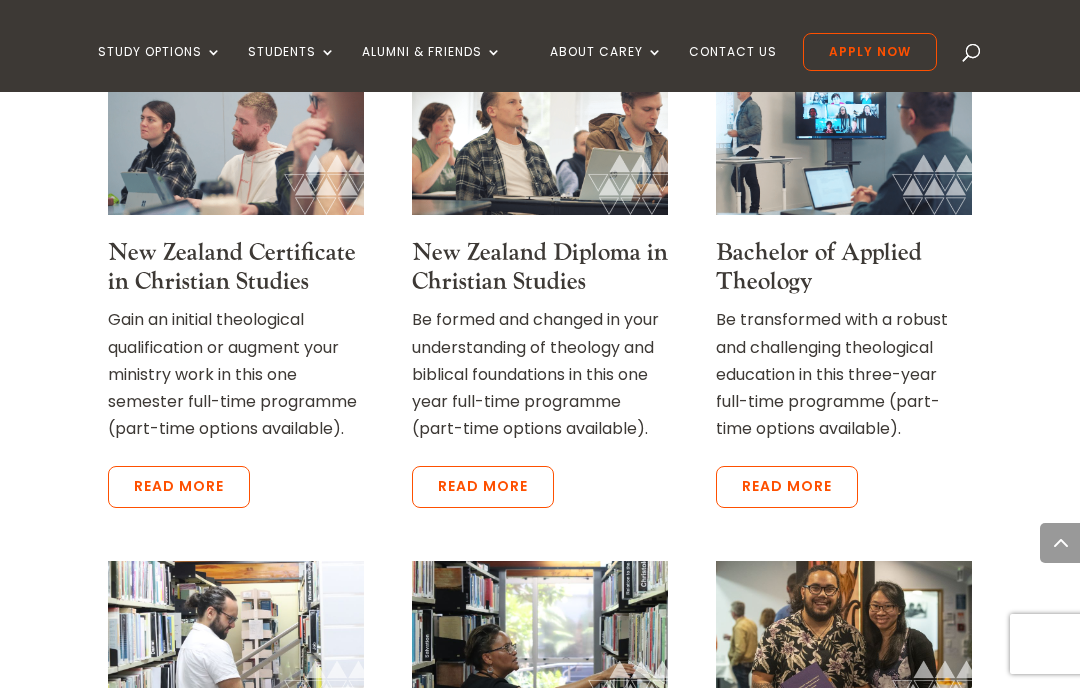 scroll, scrollTop: 1780, scrollLeft: 0, axis: vertical 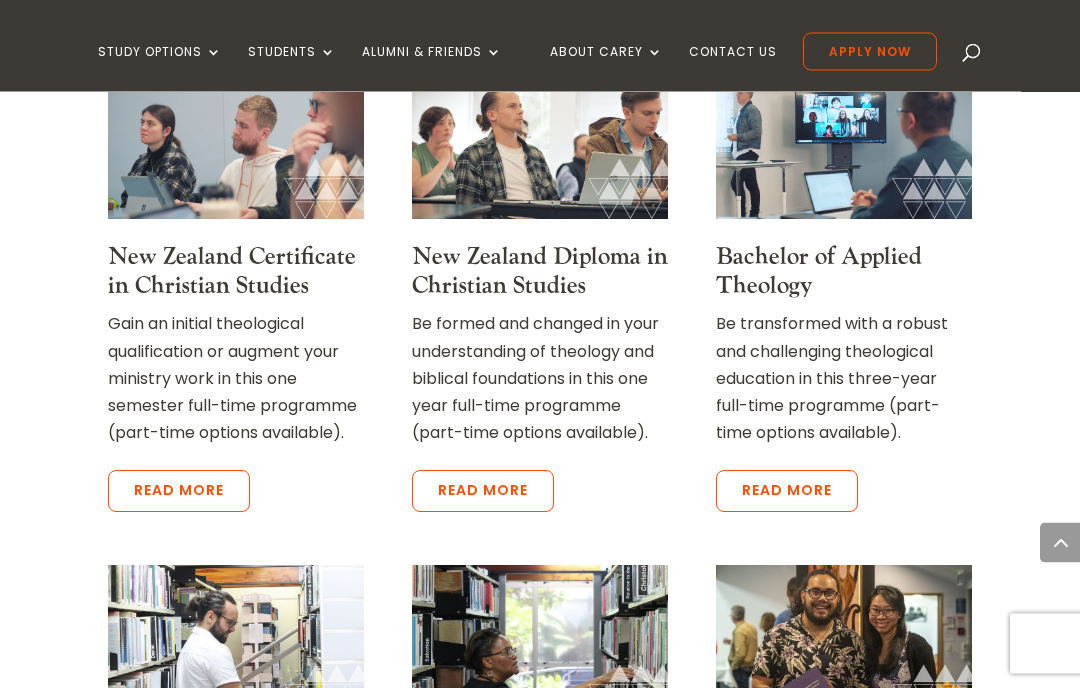 click on "Study Options
Certificate in Christian Leadership (Micro-credential)
NZ Certificate in Christian Ministry | Intermission
NZ Certificate in Christian Studies
NZ Diploma in Christian Studies
Bachelor of Applied Theology
Graduate Diploma of Applied Theology
Carey Graduate School
Postgraduate Diploma in Applied Theology
Master of Applied Theology
Diploma in Pastoral Leadership
Diploma in Pastoral Leadership (Youth)
Certificate and Diploma in Intercultural Practice
Study at Carey
2025 Timetable
Course Descriptions
International Students
Fees & Money Matters
Scholarships
Special Interest Study
Students
CareyOnline
Carey Library
Student Portal
New Students
Community Life
Student Support and Wellbeing
Academic Regulations
Timetables
Alumni & Friends
Support Carey
Give to Carey
Leave a Gift in Your Will
Carey Photos
Media Library" at bounding box center [517, 62] 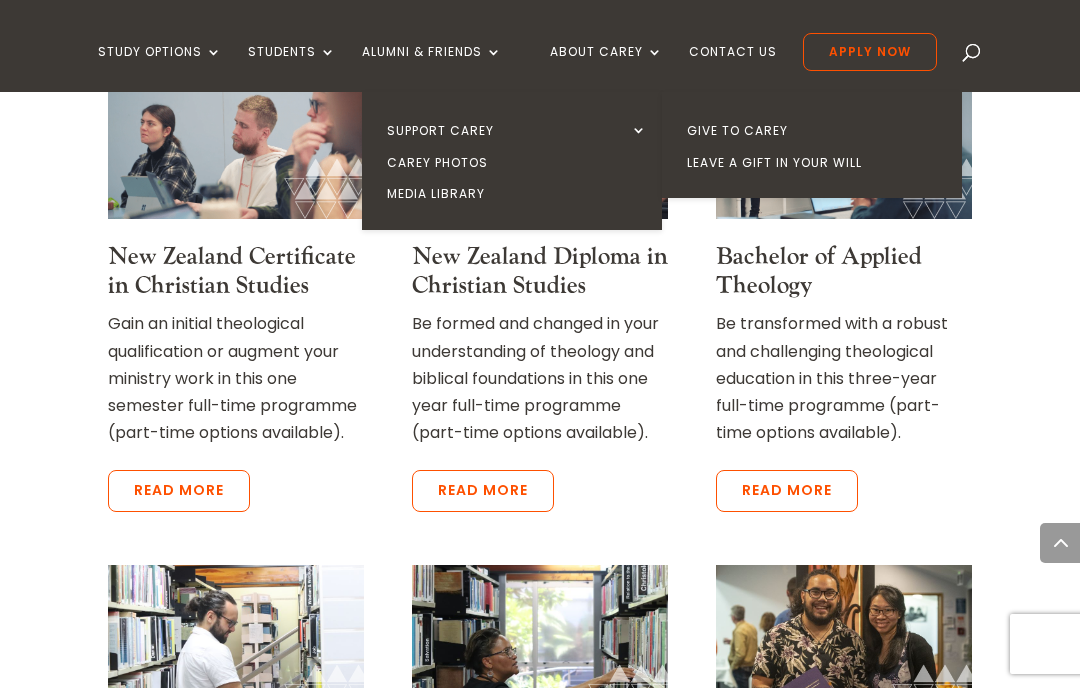 click on "Carey Photos" at bounding box center [517, 163] 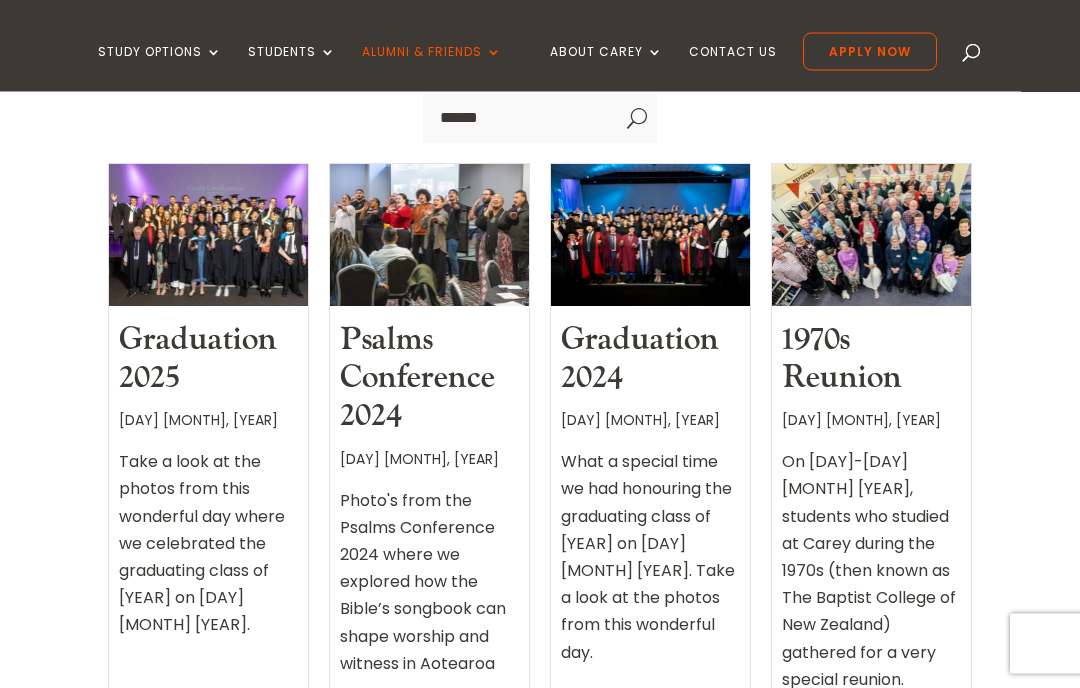 scroll, scrollTop: 533, scrollLeft: 0, axis: vertical 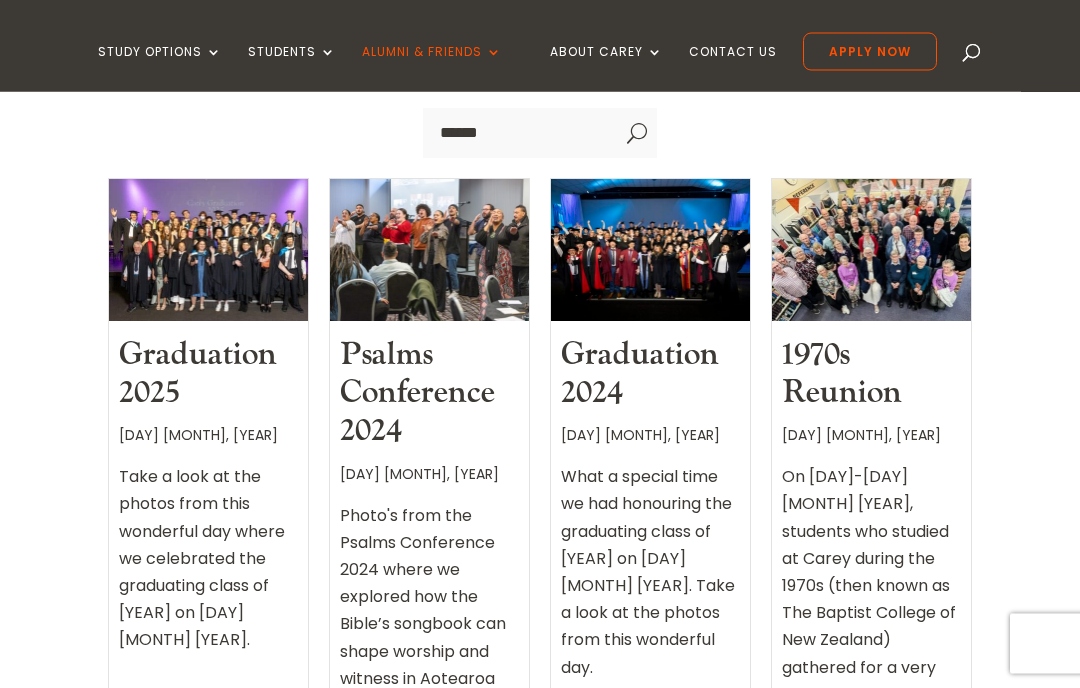 click at bounding box center (208, 250) 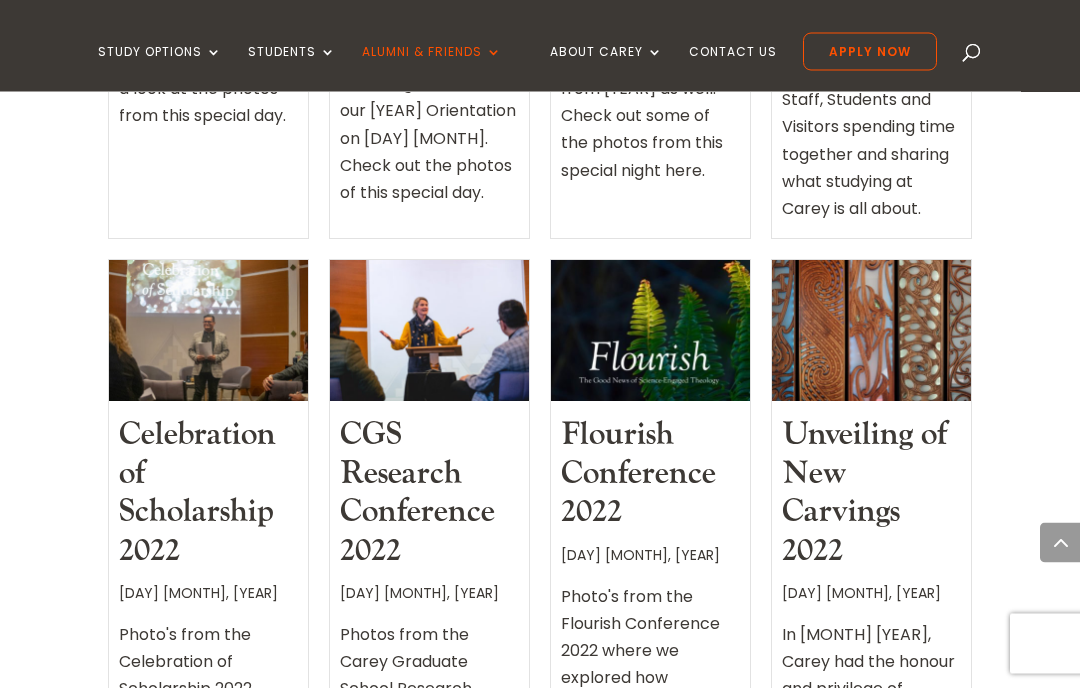 scroll, scrollTop: 1626, scrollLeft: 0, axis: vertical 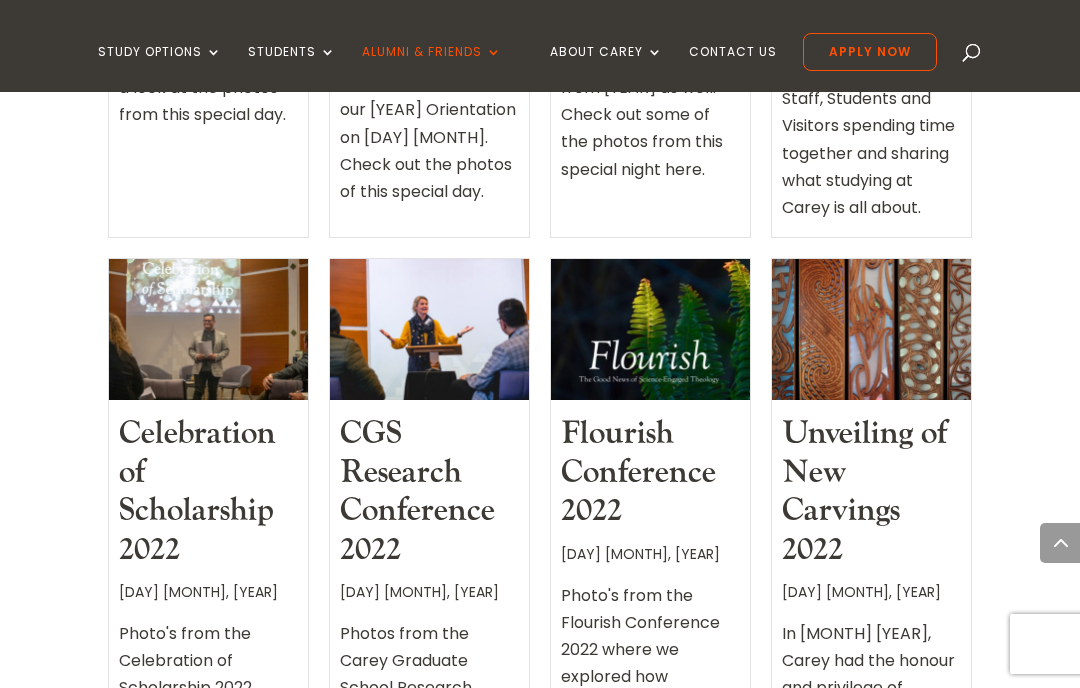 click at bounding box center (208, 329) 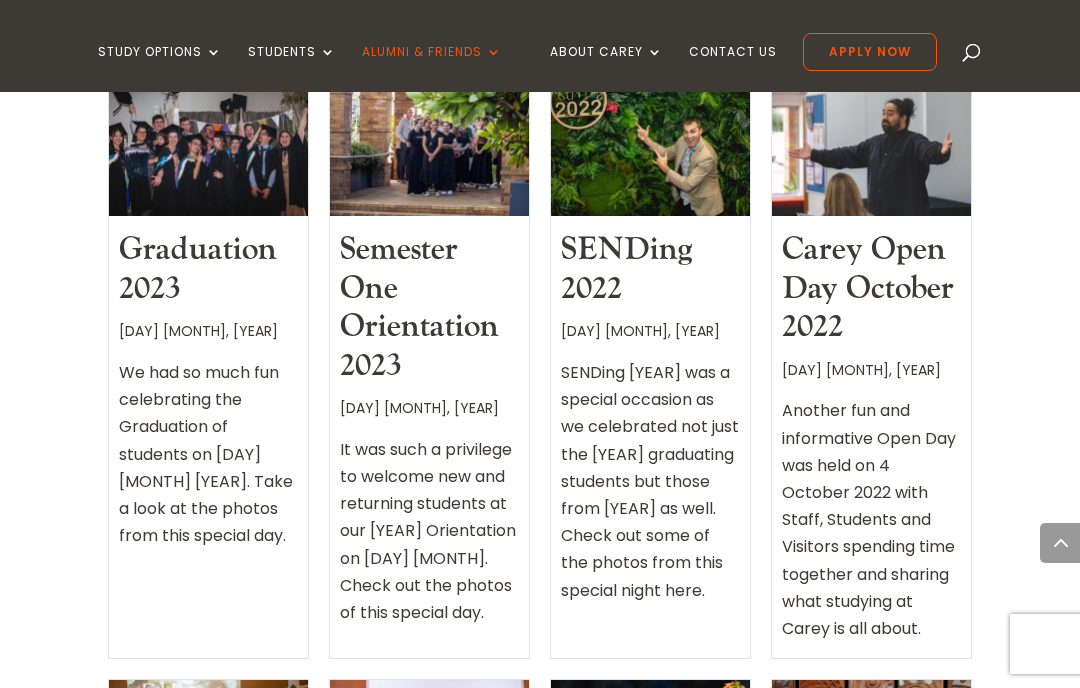scroll, scrollTop: 1121, scrollLeft: 0, axis: vertical 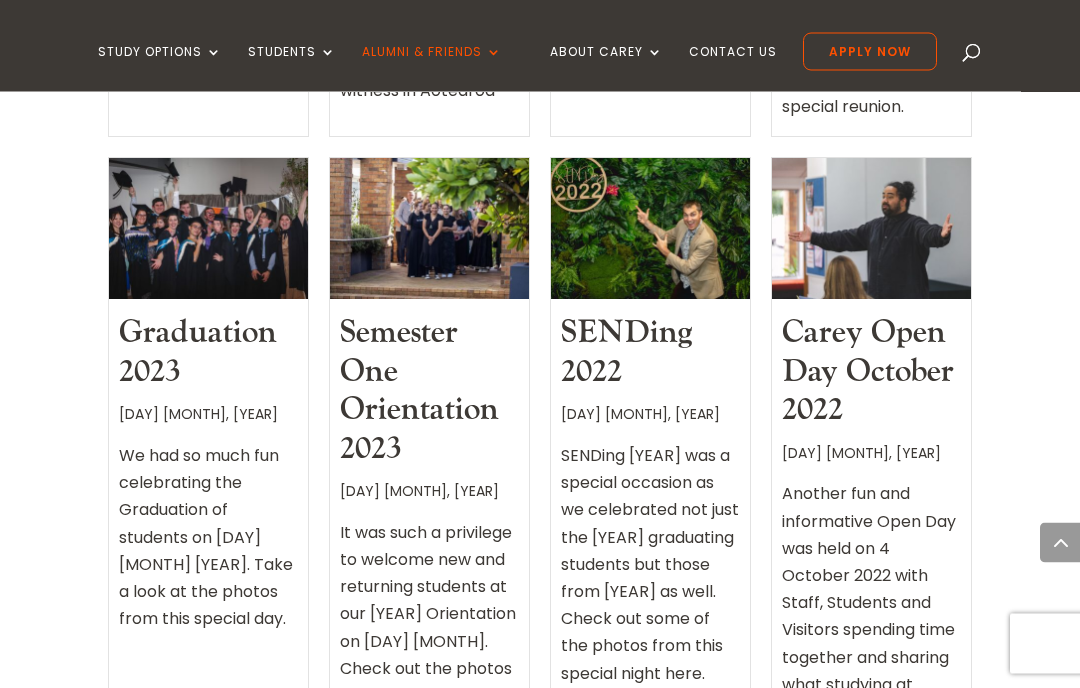 click at bounding box center [429, 229] 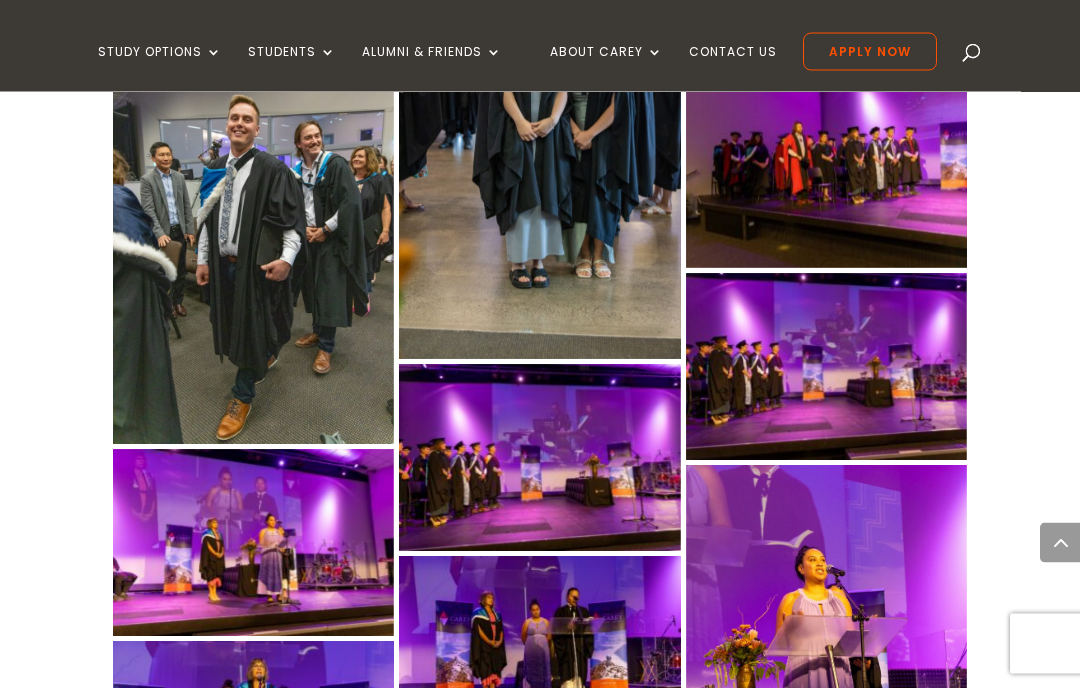 scroll, scrollTop: 1947, scrollLeft: 0, axis: vertical 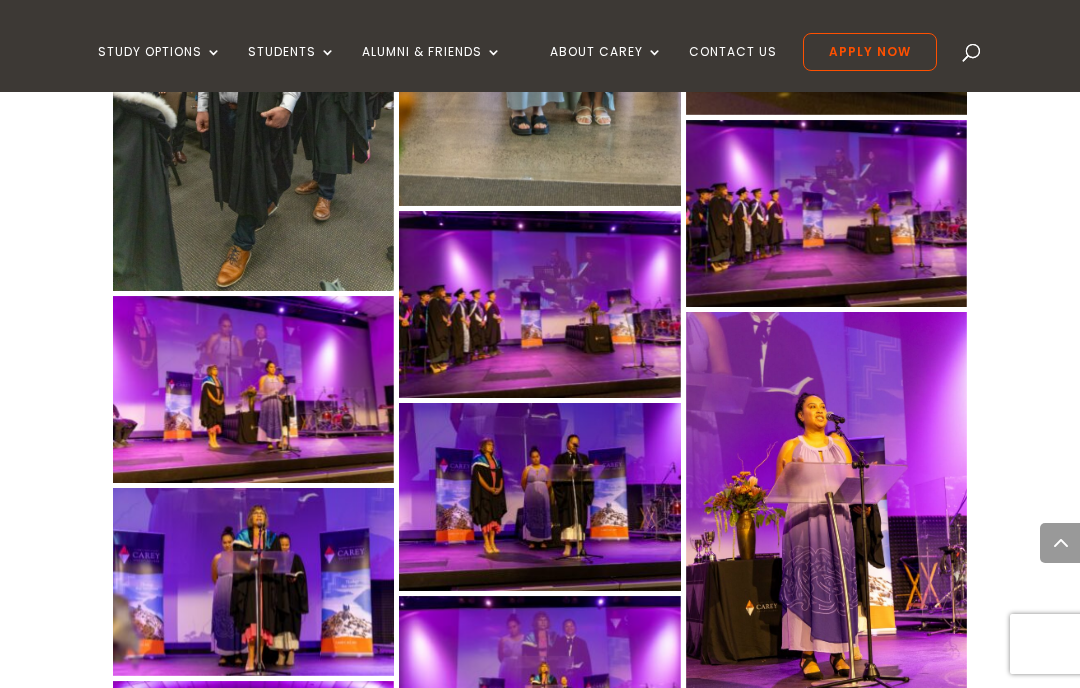 click on "Home  »  About Carey  »  Carey Photos  »
Graduation 2025
0 Comments
Submit a Comment   Cancel reply Your email address will not be published.   Required fields are marked  * Comment  *   ********* Name  *   ******
Email  *   *******
Website   *******
Save my name, email, and website in this browser for the next time I comment.
Submit Comment
Δ" at bounding box center [540, 838] 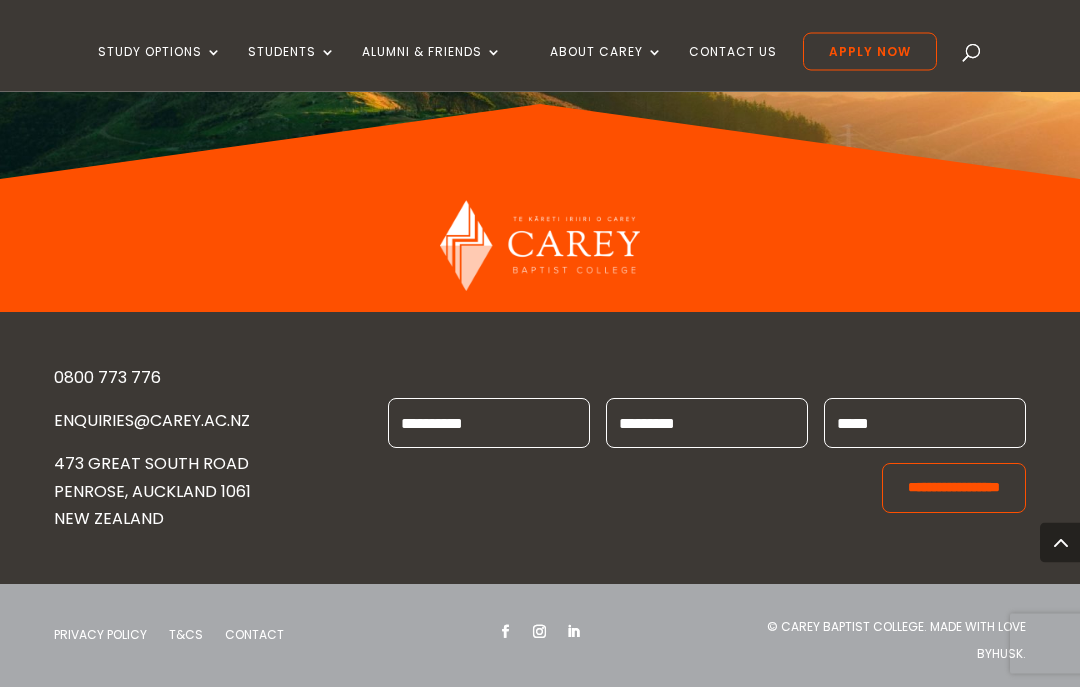 scroll, scrollTop: 15241, scrollLeft: 0, axis: vertical 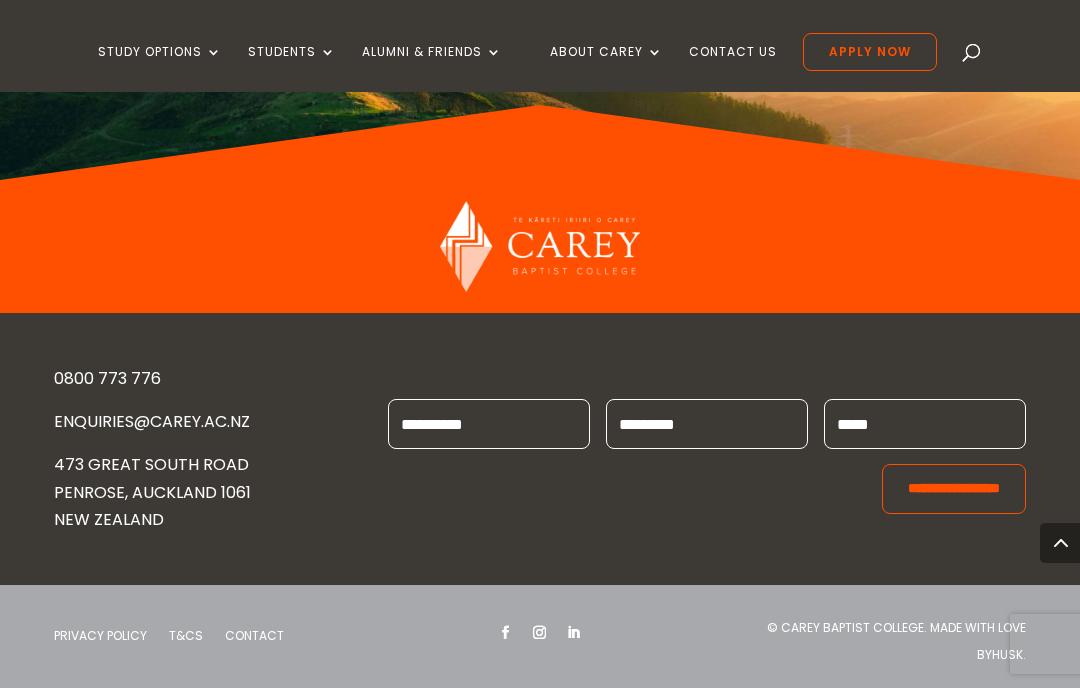click at bounding box center [539, -2285] 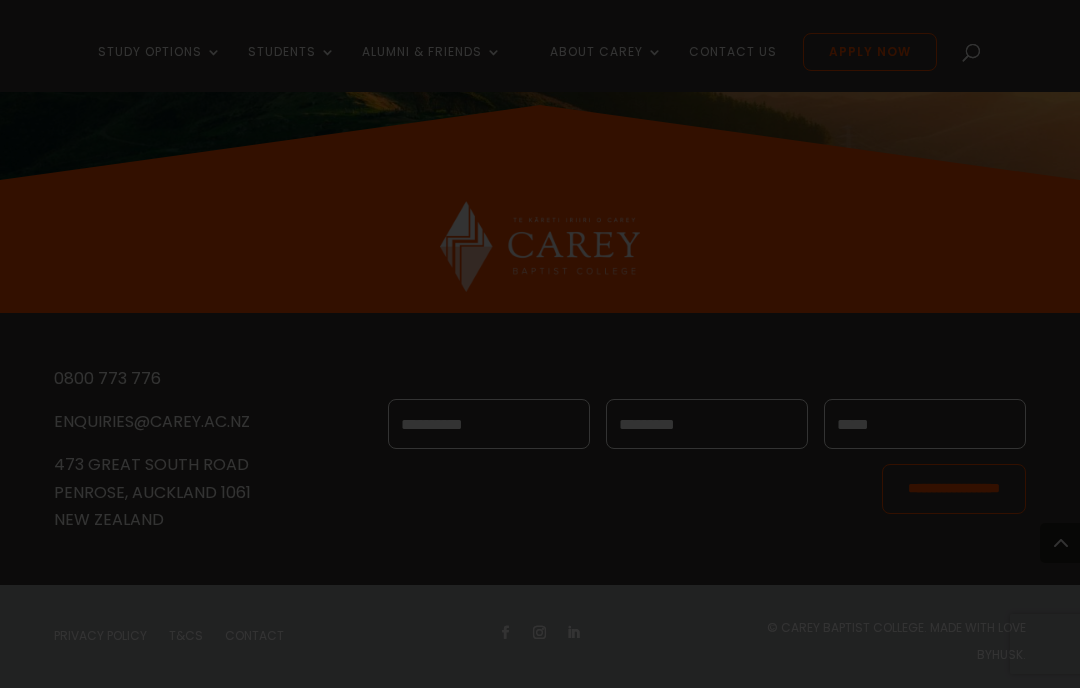 scroll, scrollTop: 0, scrollLeft: 8201, axis: horizontal 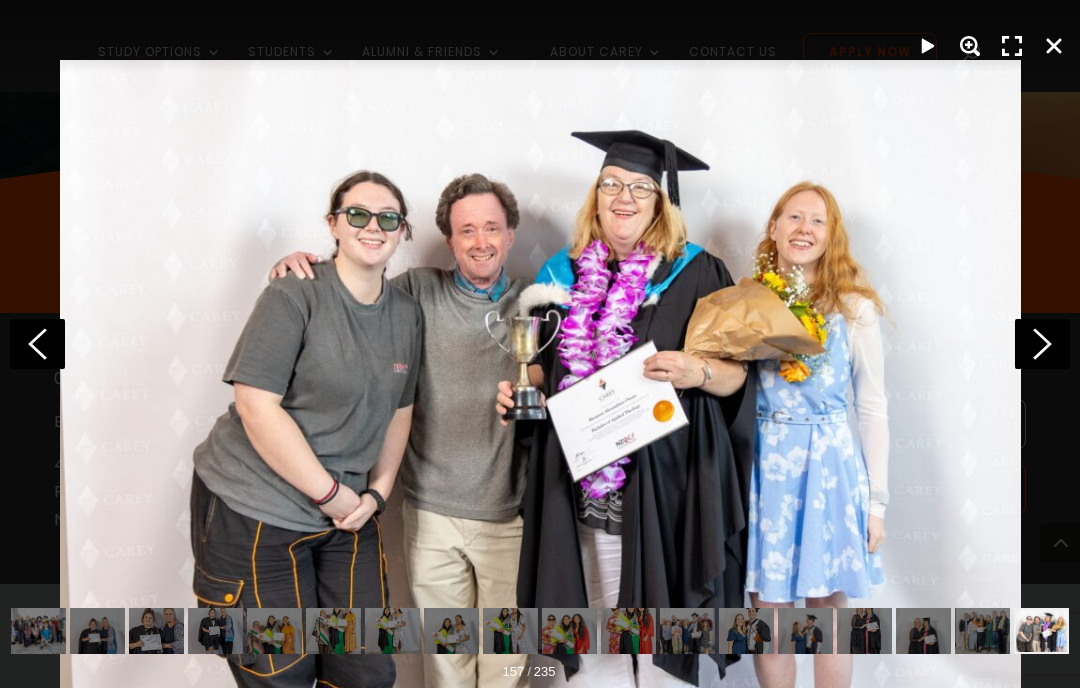 click 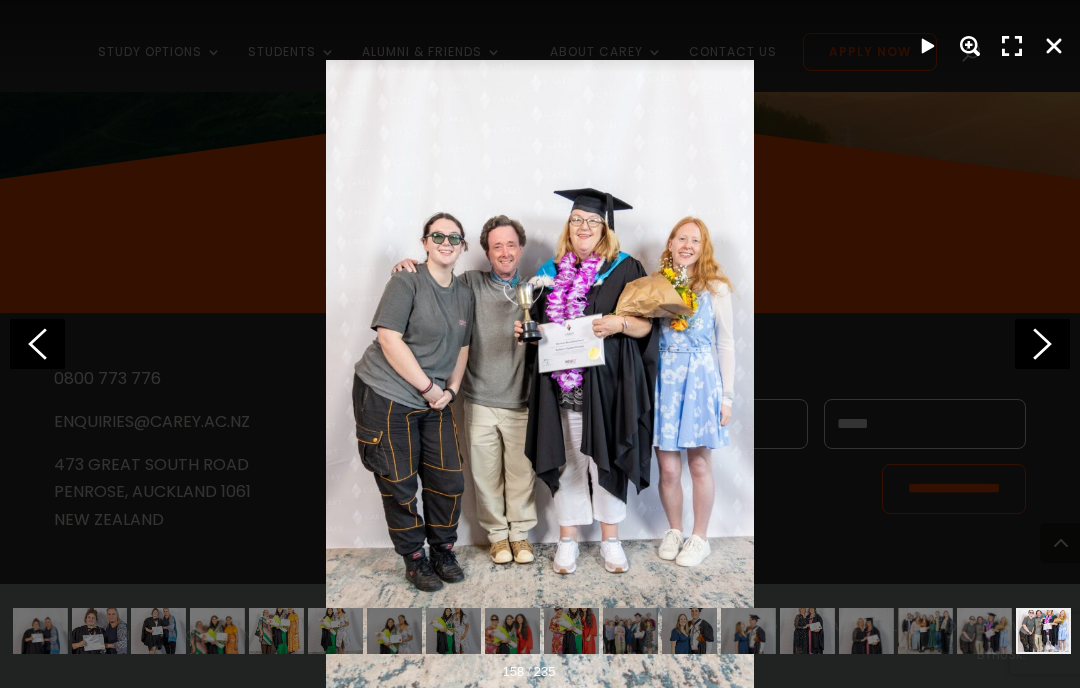 scroll, scrollTop: 0, scrollLeft: 8260, axis: horizontal 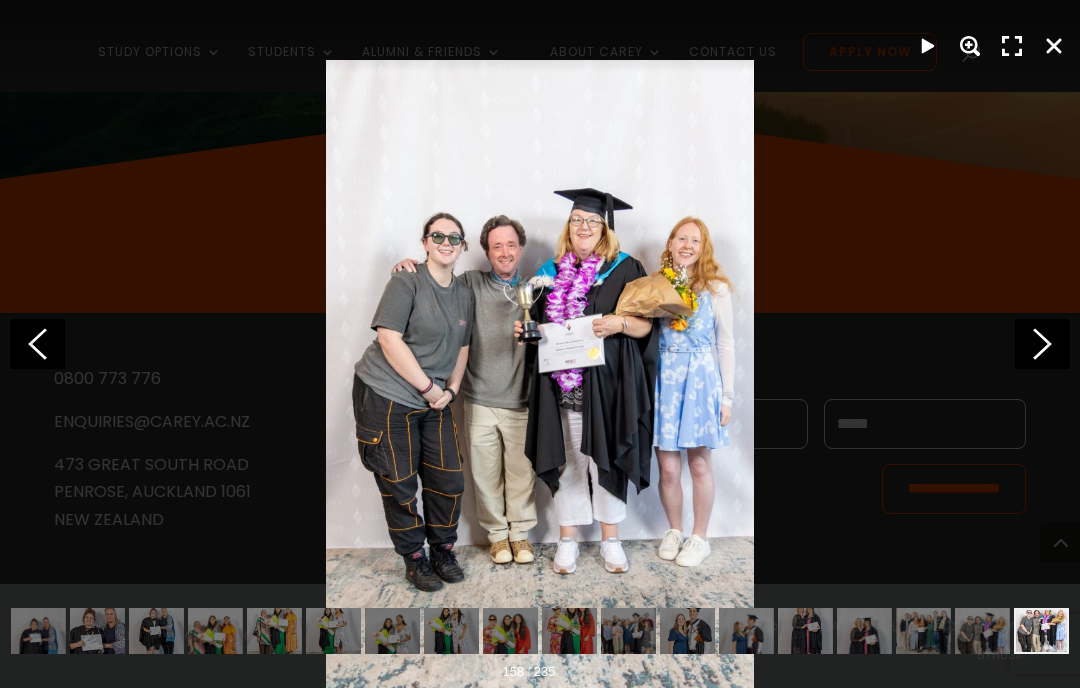click 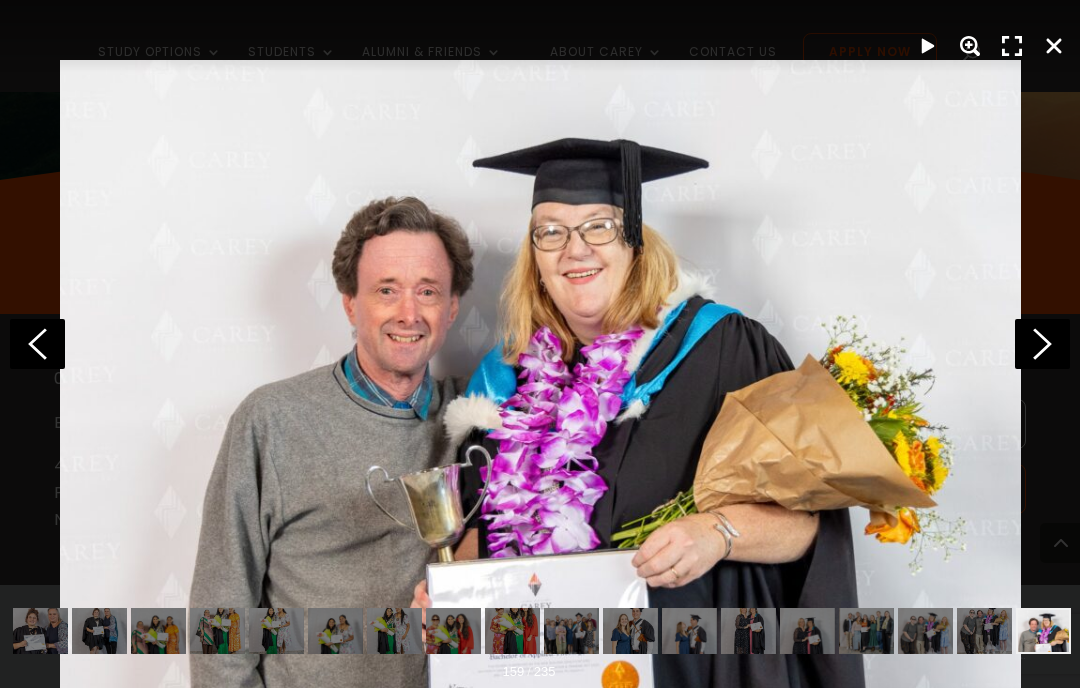 scroll, scrollTop: 0, scrollLeft: 8319, axis: horizontal 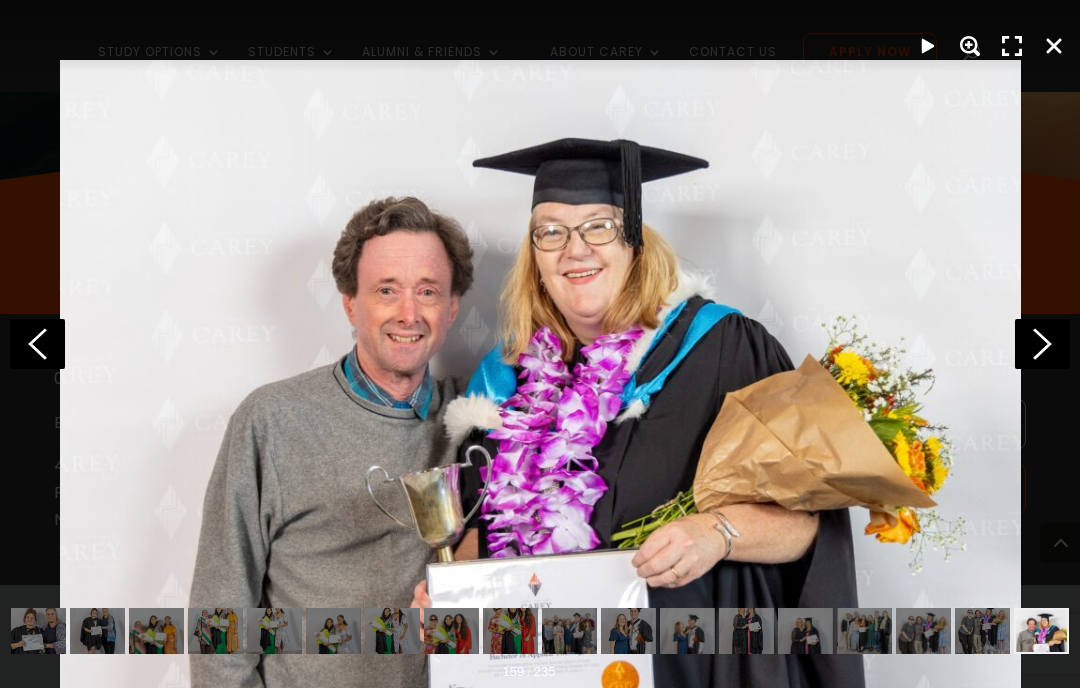 click 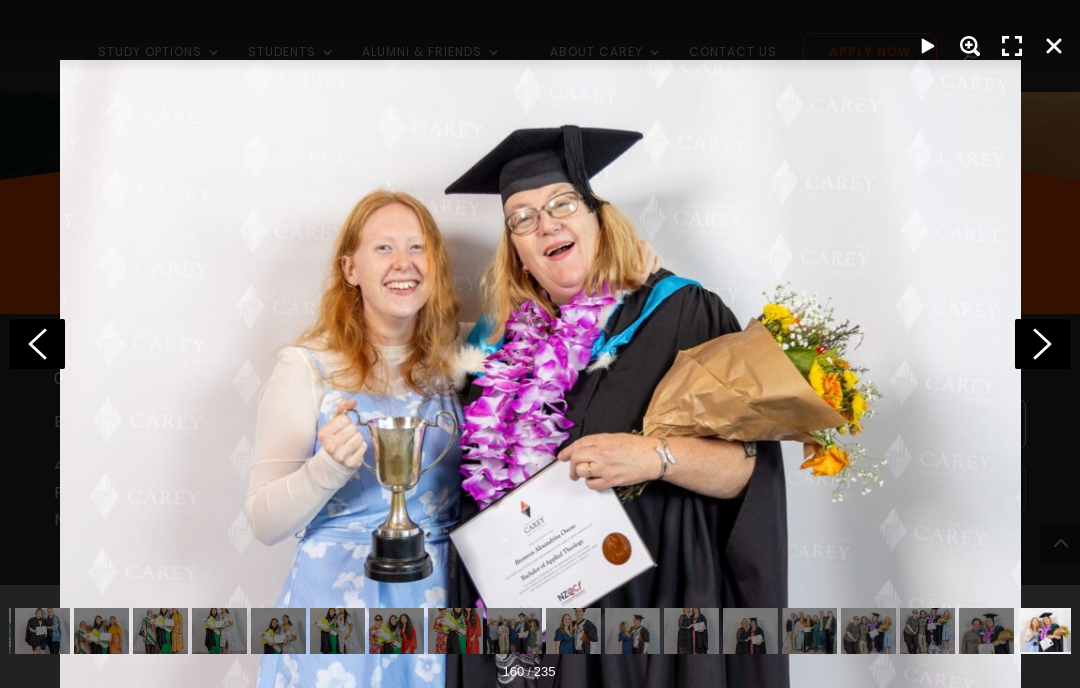 click 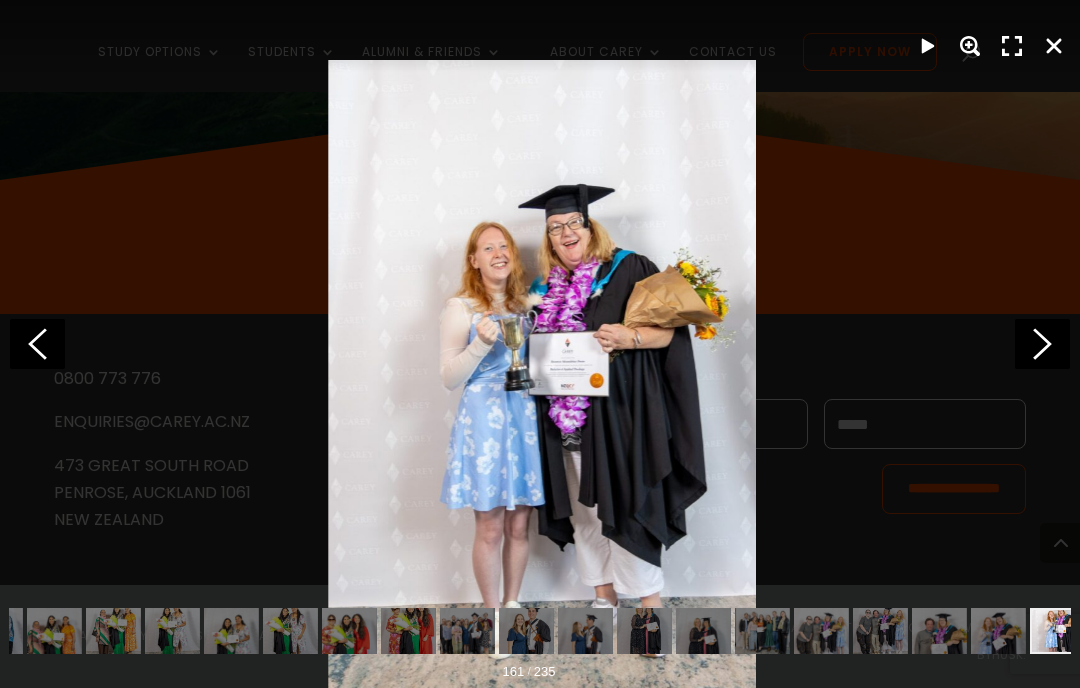 click 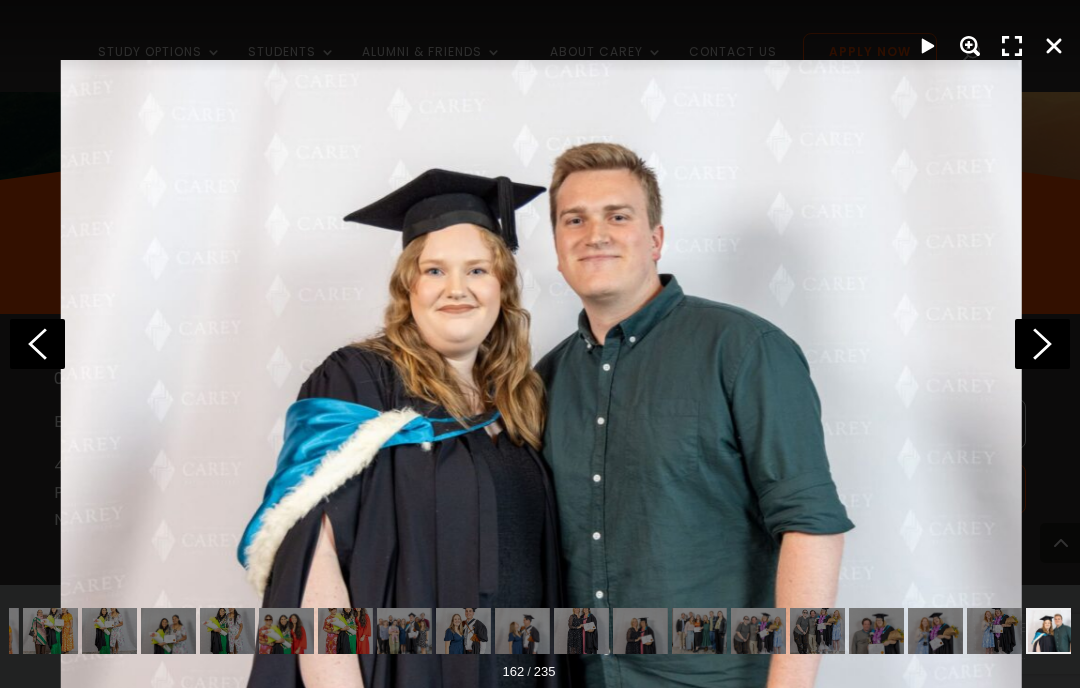 click 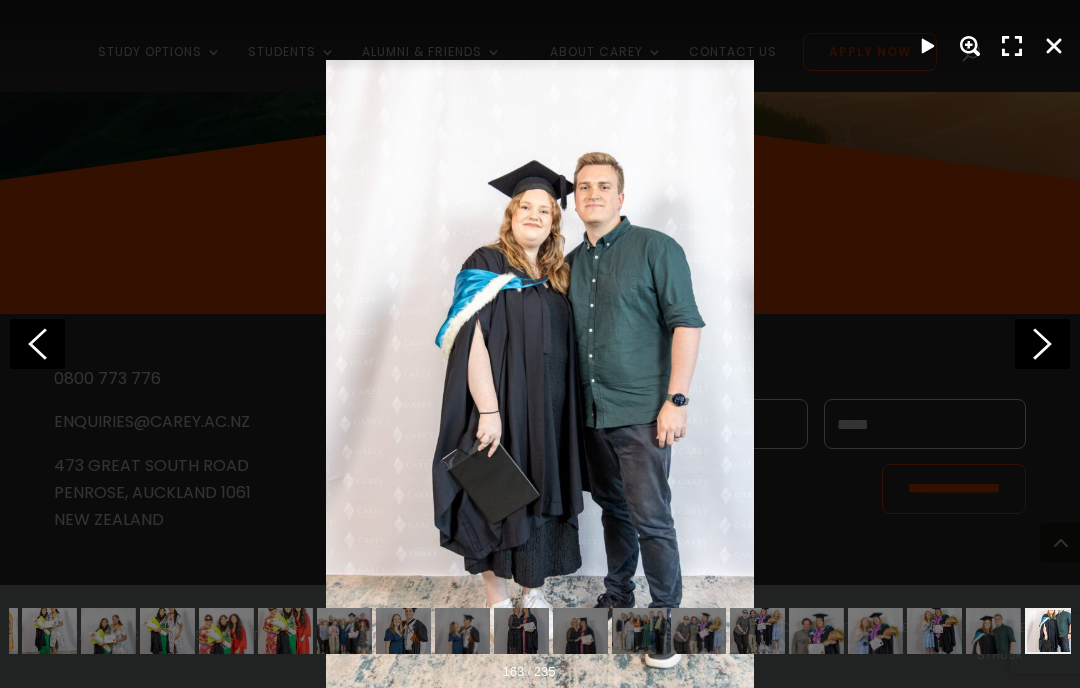 scroll, scrollTop: 0, scrollLeft: 8547, axis: horizontal 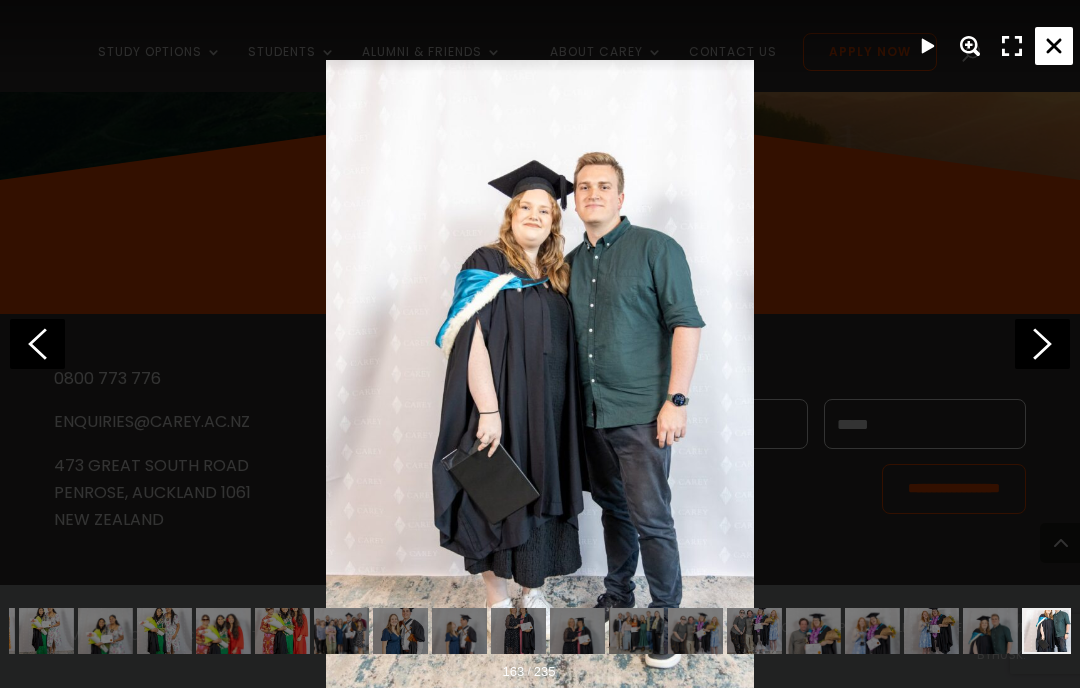 click at bounding box center [1054, 46] 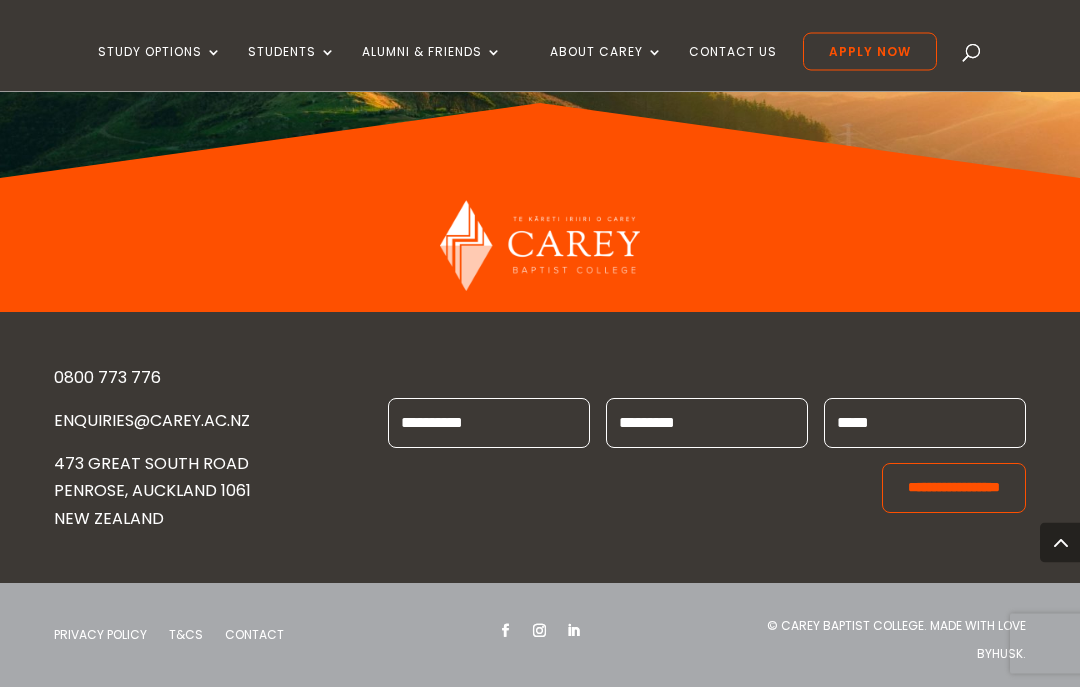 scroll, scrollTop: 22888, scrollLeft: 0, axis: vertical 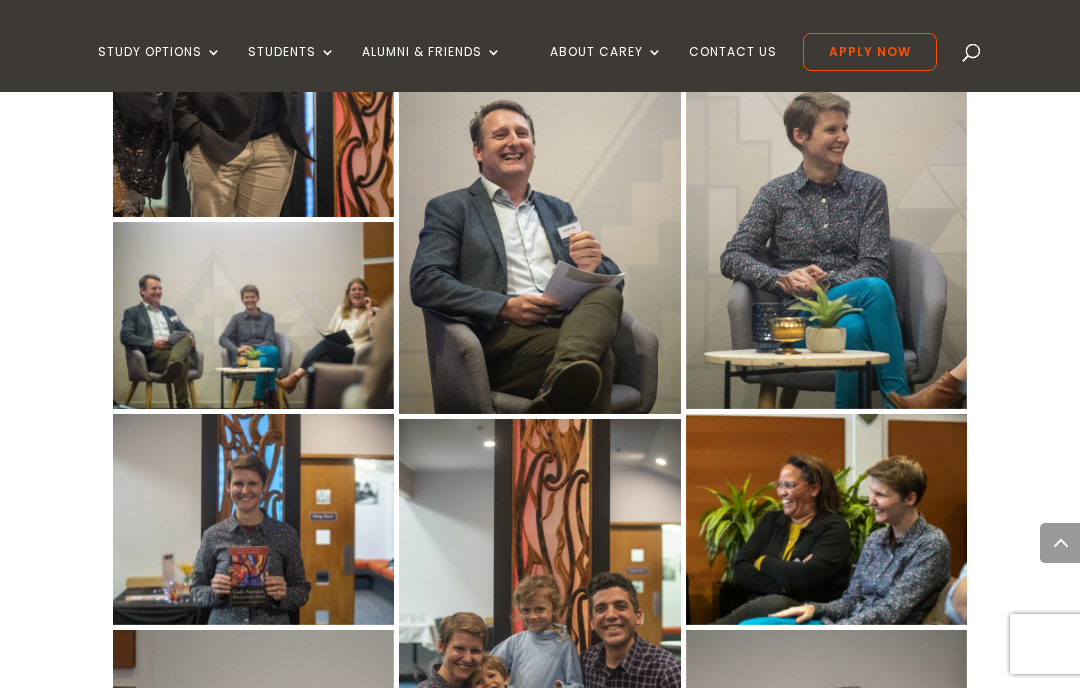 click on "Home  »  About Carey  »  Carey Photos  »
Celebration of Scholarship [YEAR]
0 Comments
Submit a Comment   Cancel reply Your email address will not be published.   Required fields are marked  * Comment  *   ********* Name  *   ******
Email  *   *******
Website   *******
Save my name, email, and website in this browser for the next time I comment.
Submit Comment
Δ" at bounding box center (540, 766) 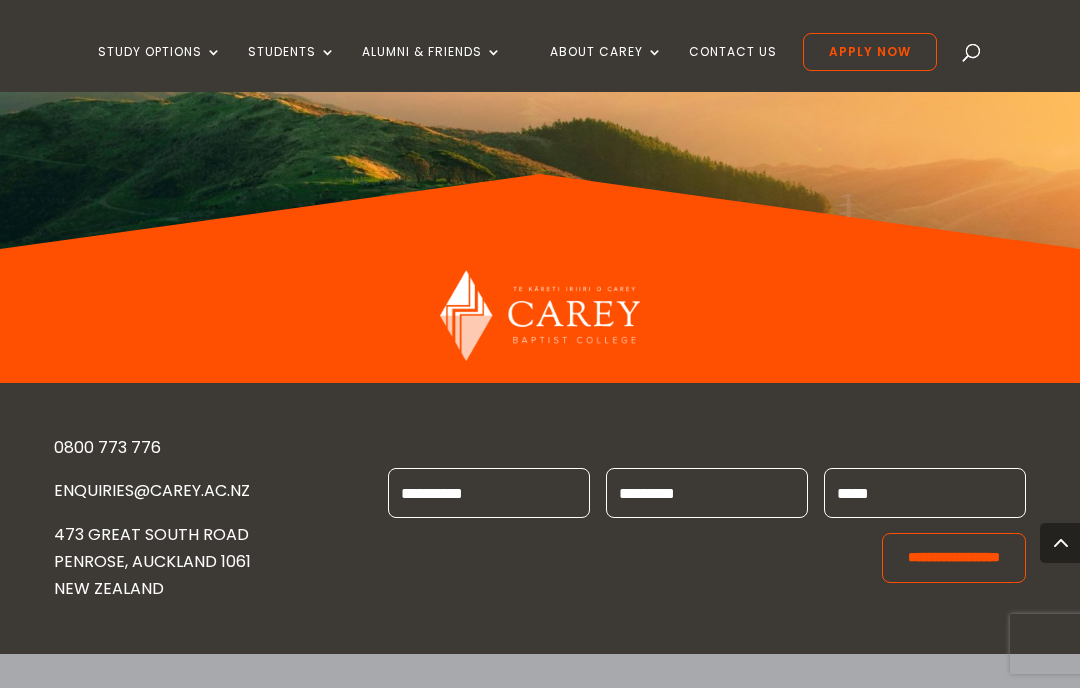scroll, scrollTop: 3779, scrollLeft: 0, axis: vertical 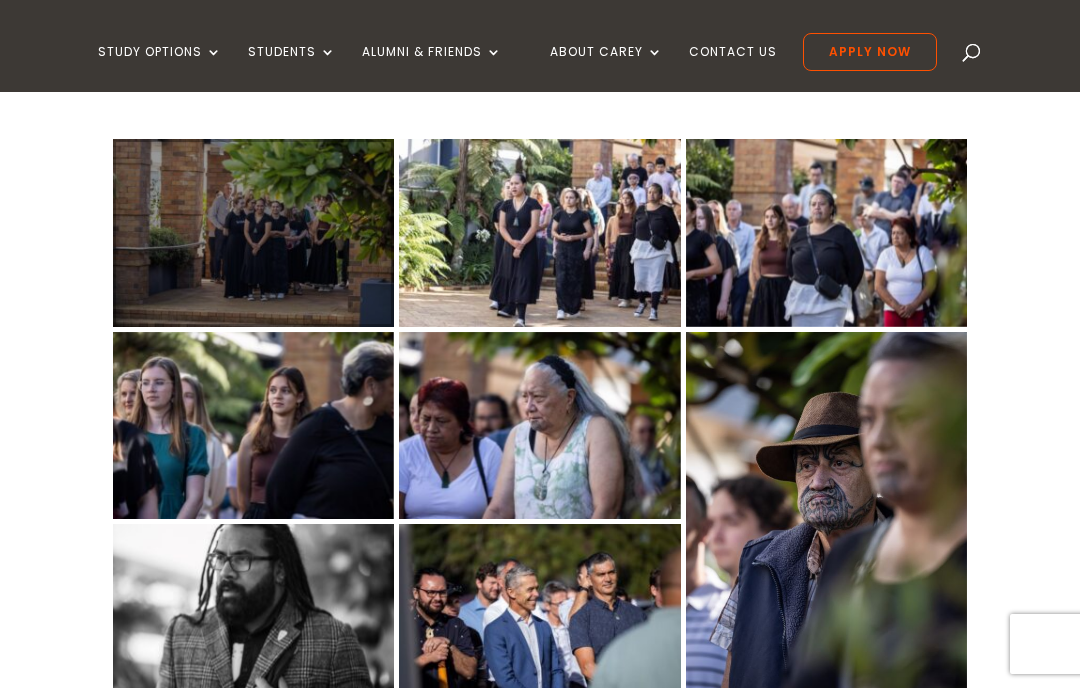 click at bounding box center [253, 233] 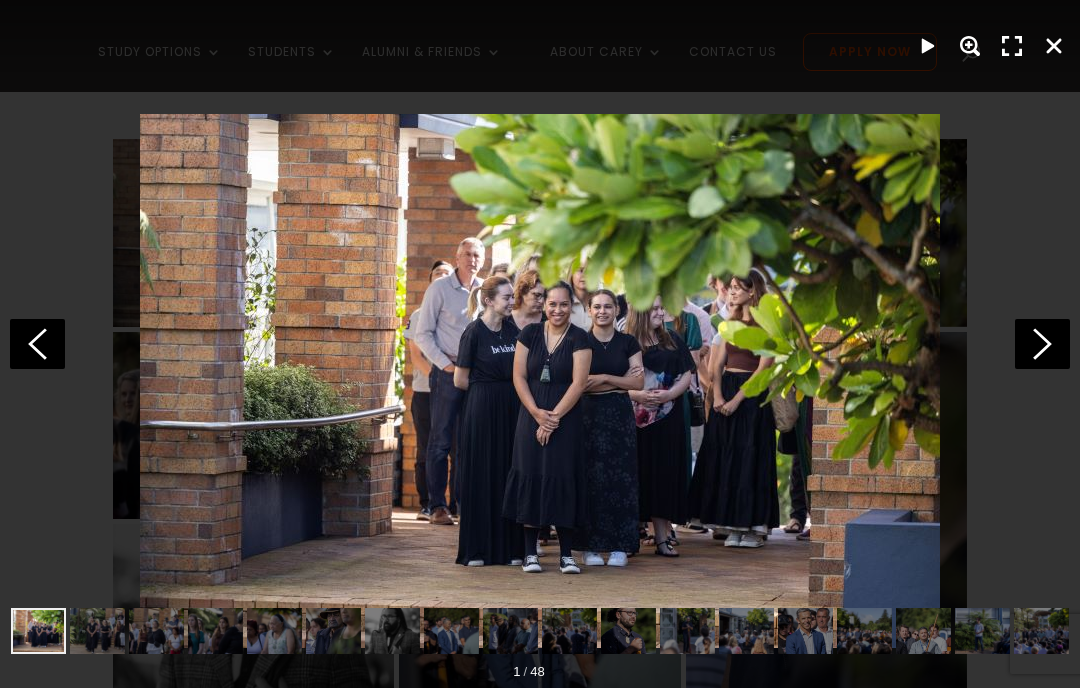 click 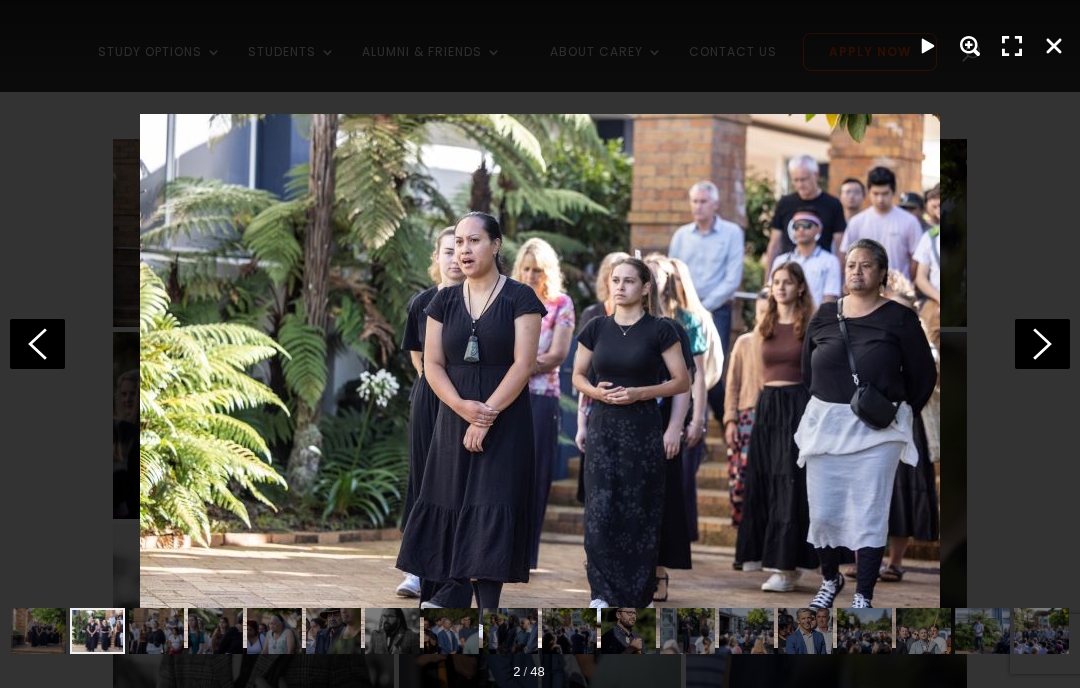 click 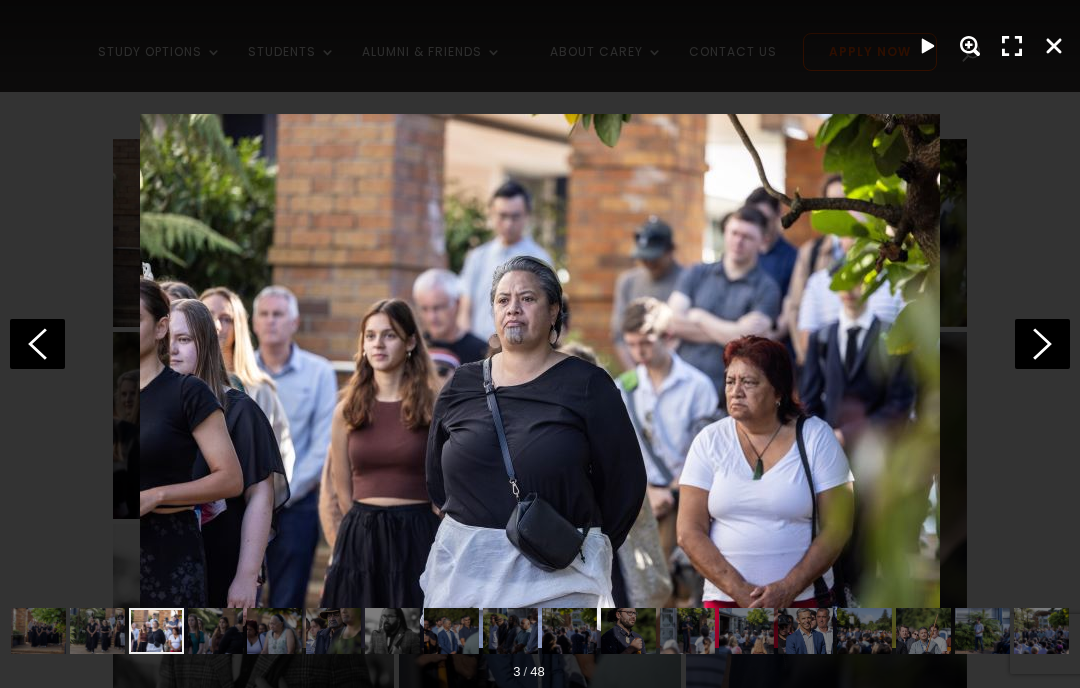 click 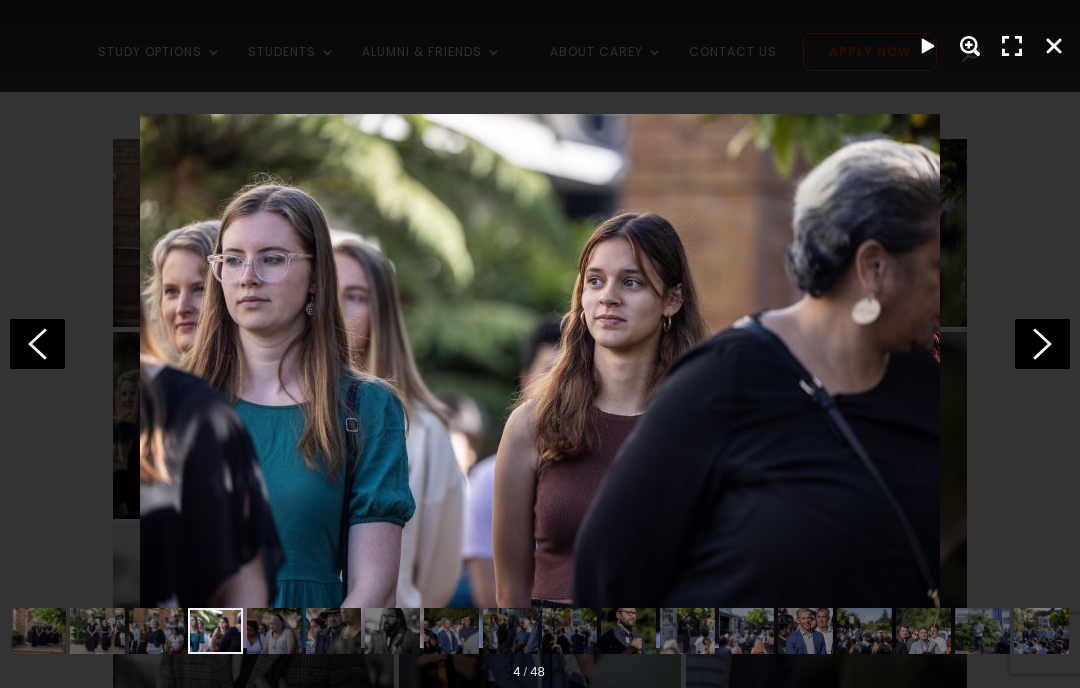 click 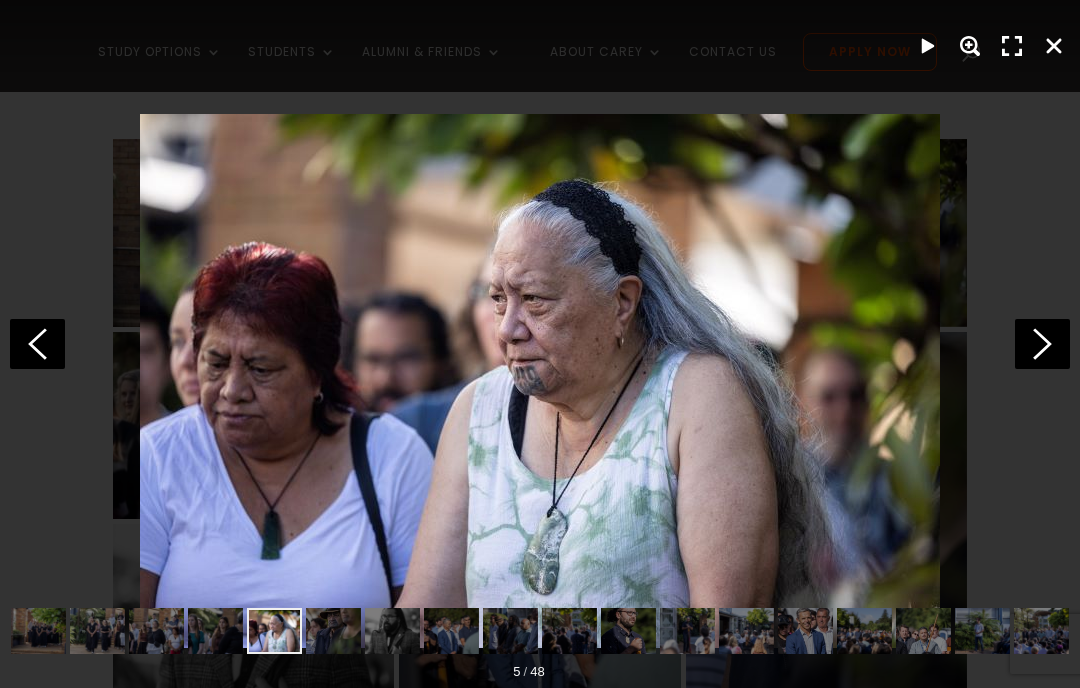 click 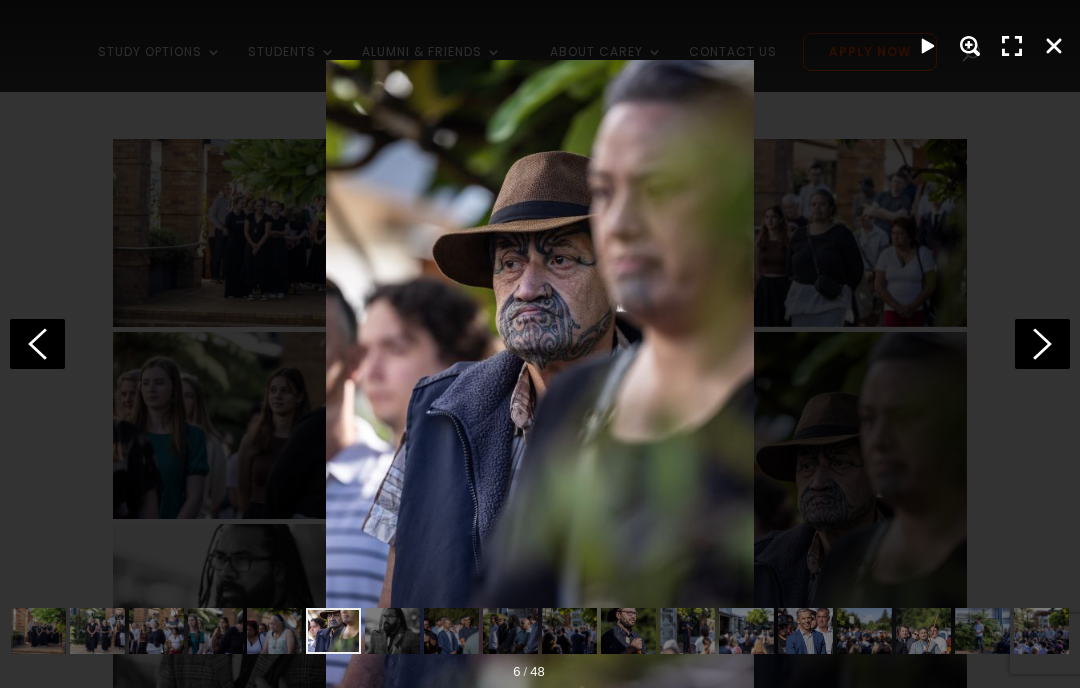 click 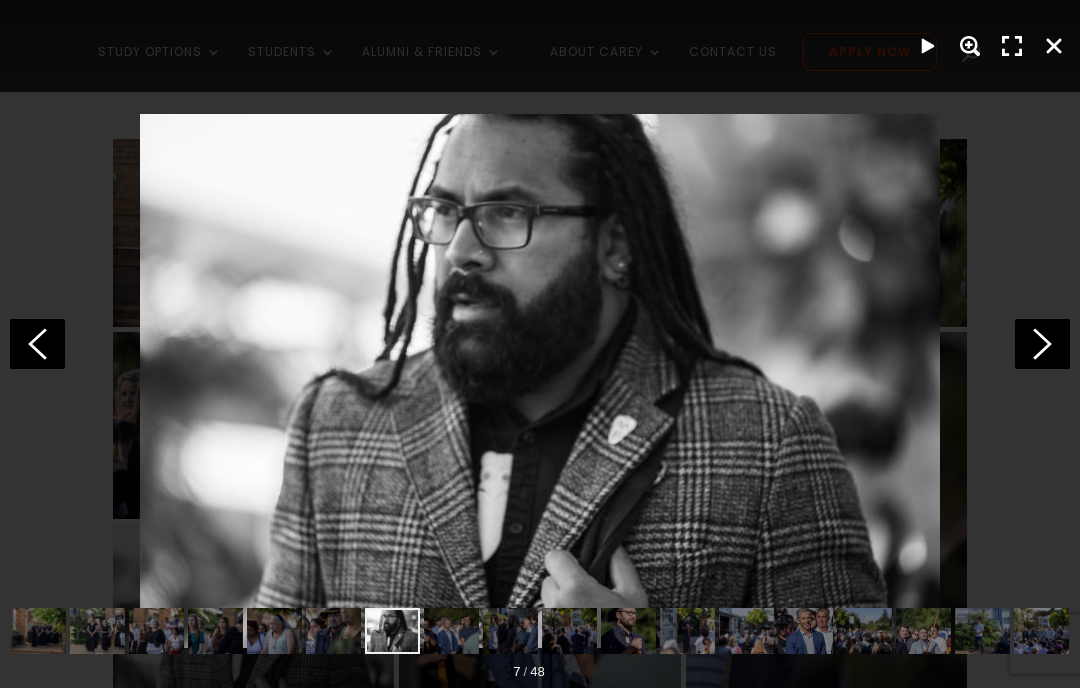 click 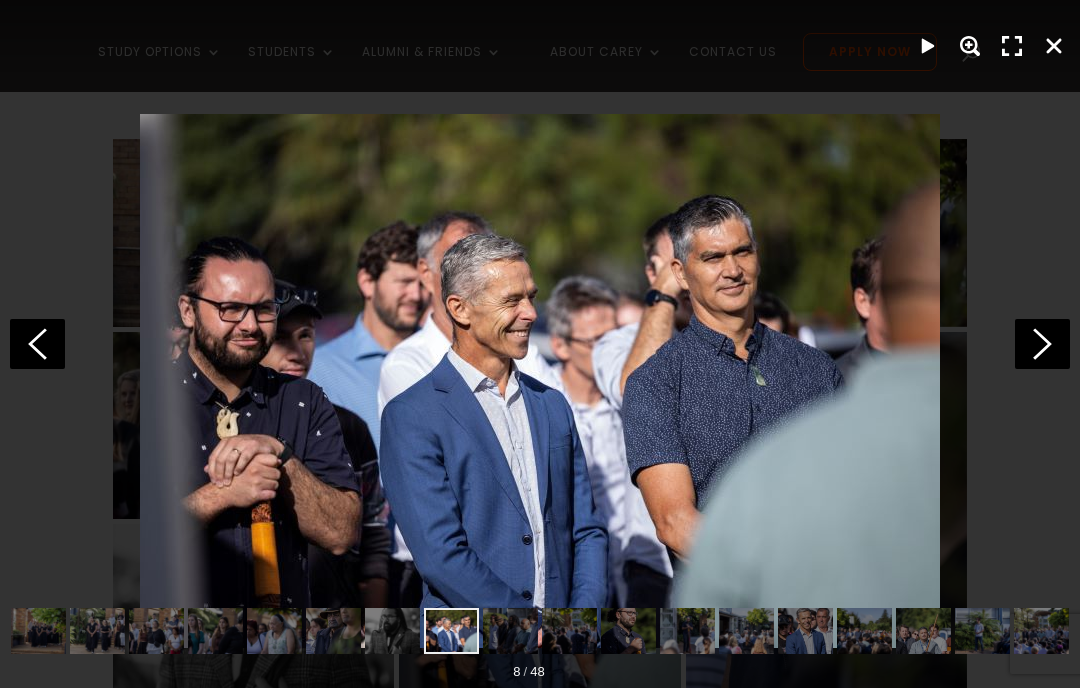 click 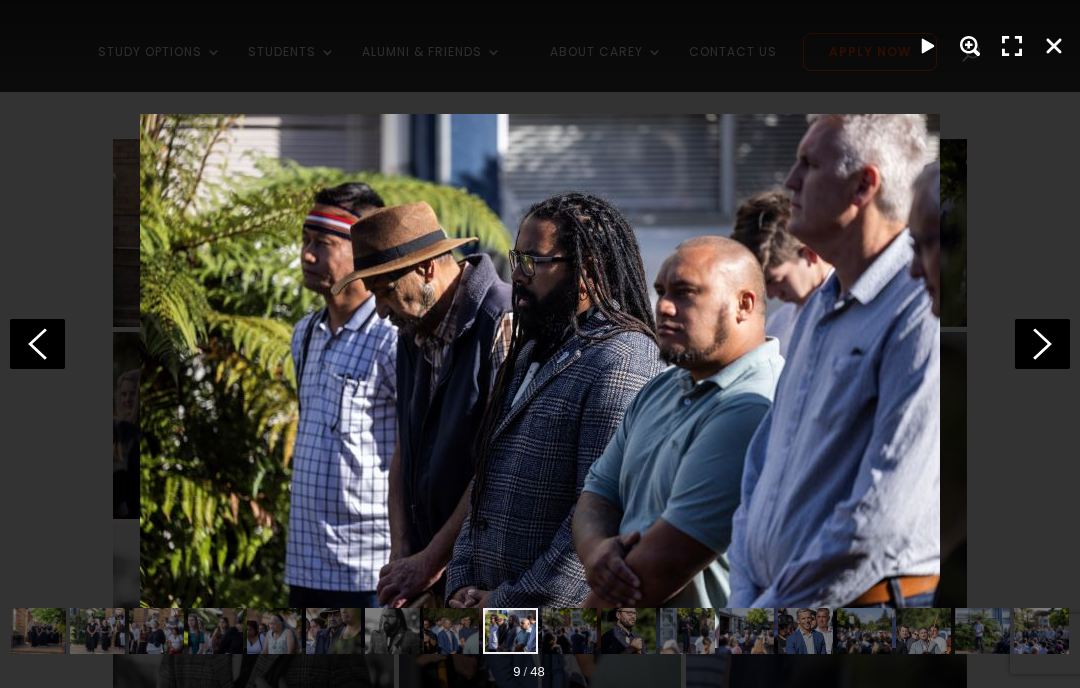 click 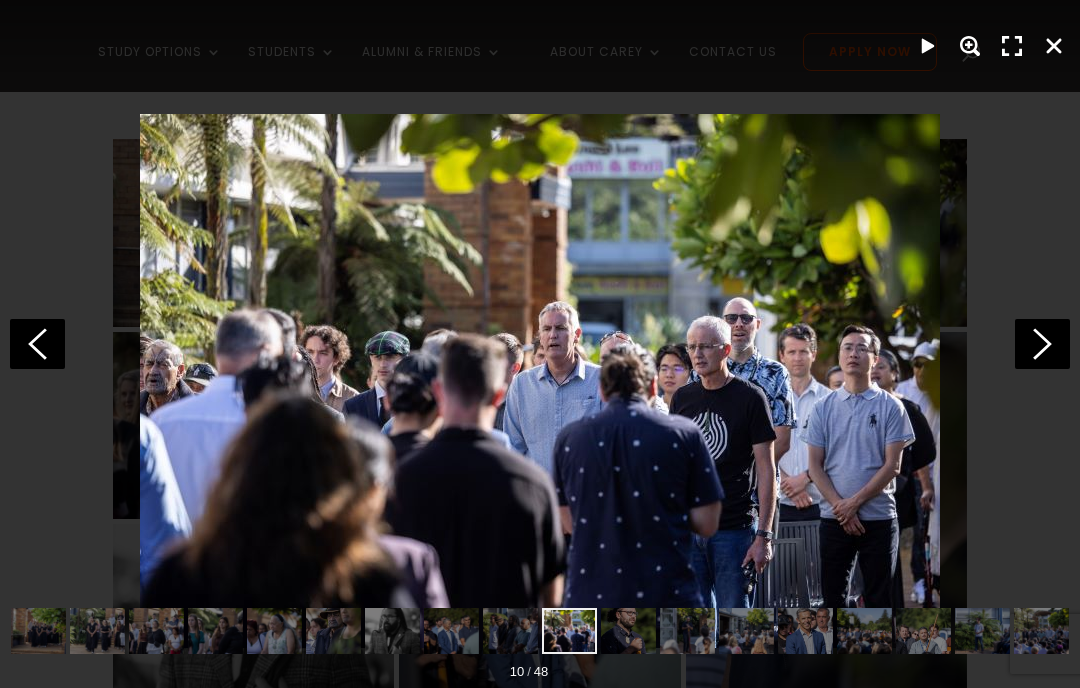 click at bounding box center [540, 344] 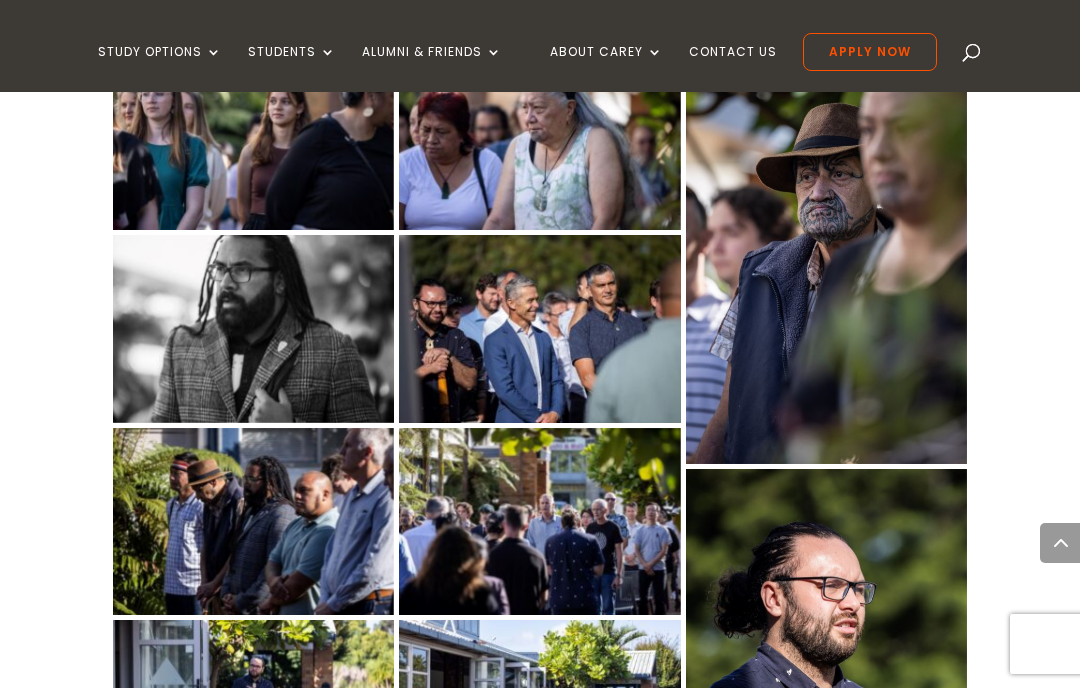 scroll, scrollTop: 1006, scrollLeft: 0, axis: vertical 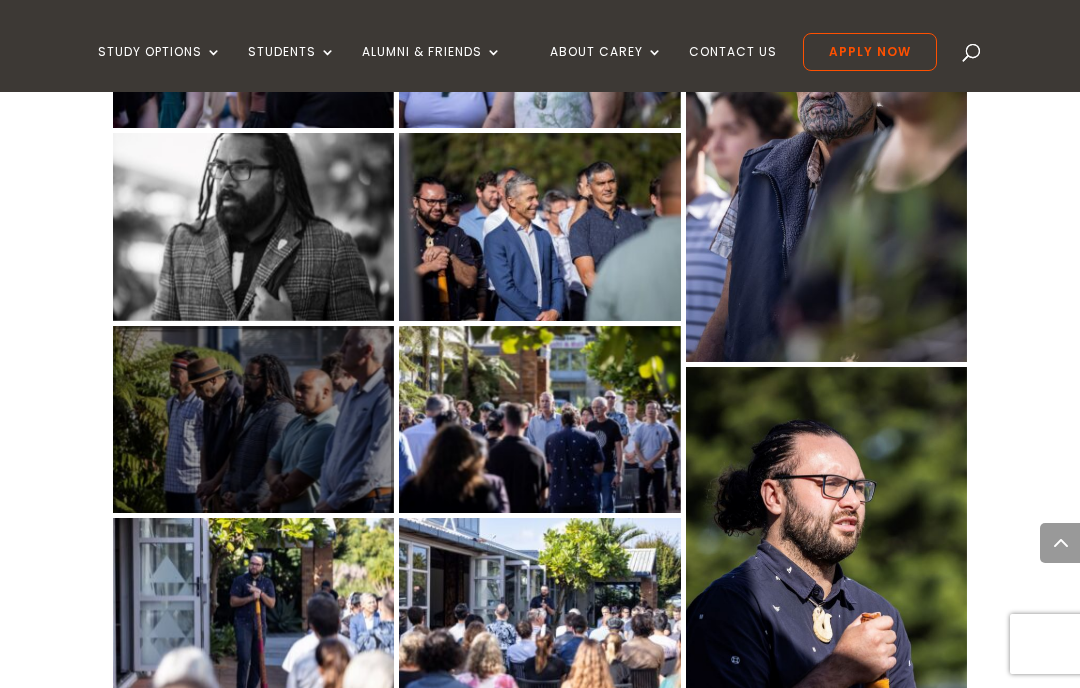 click at bounding box center [253, 420] 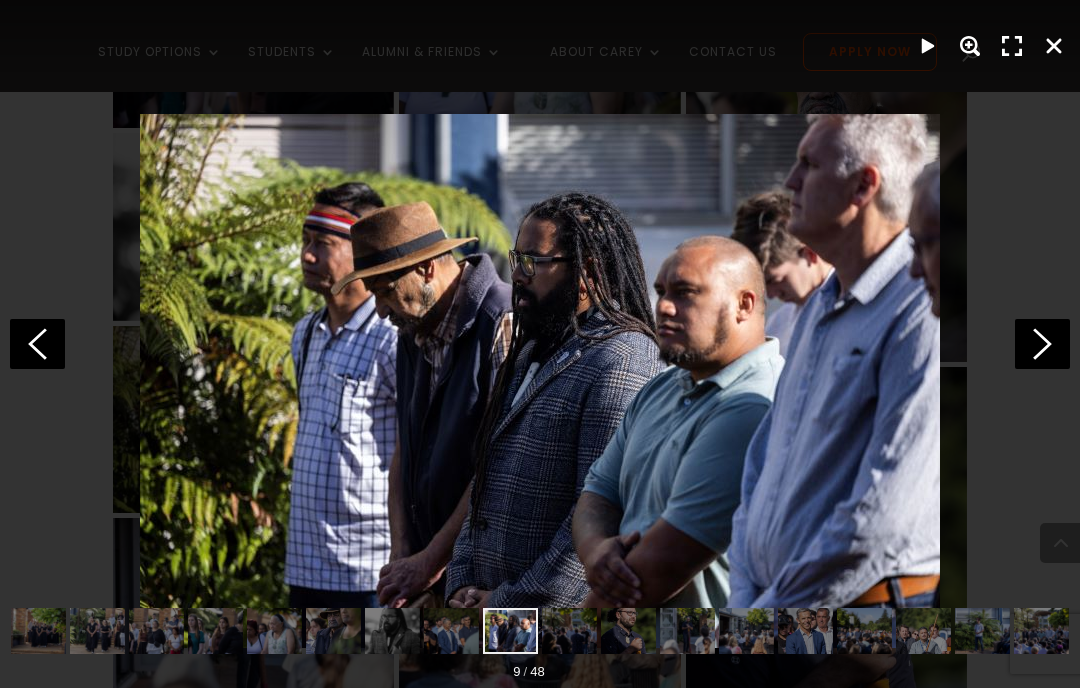 click 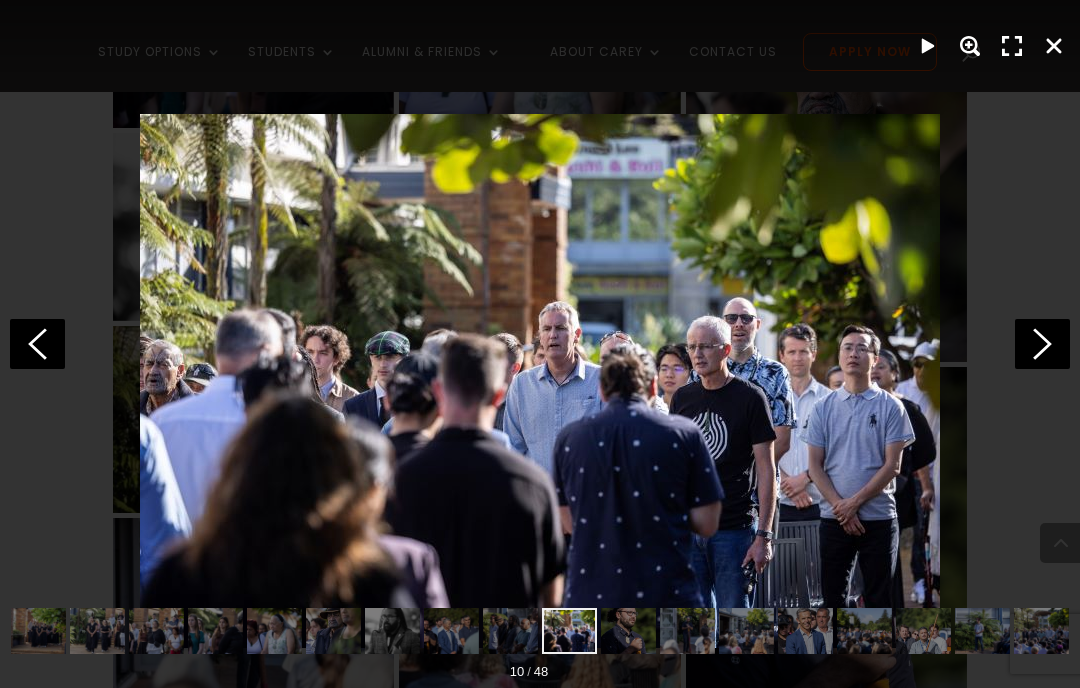 click 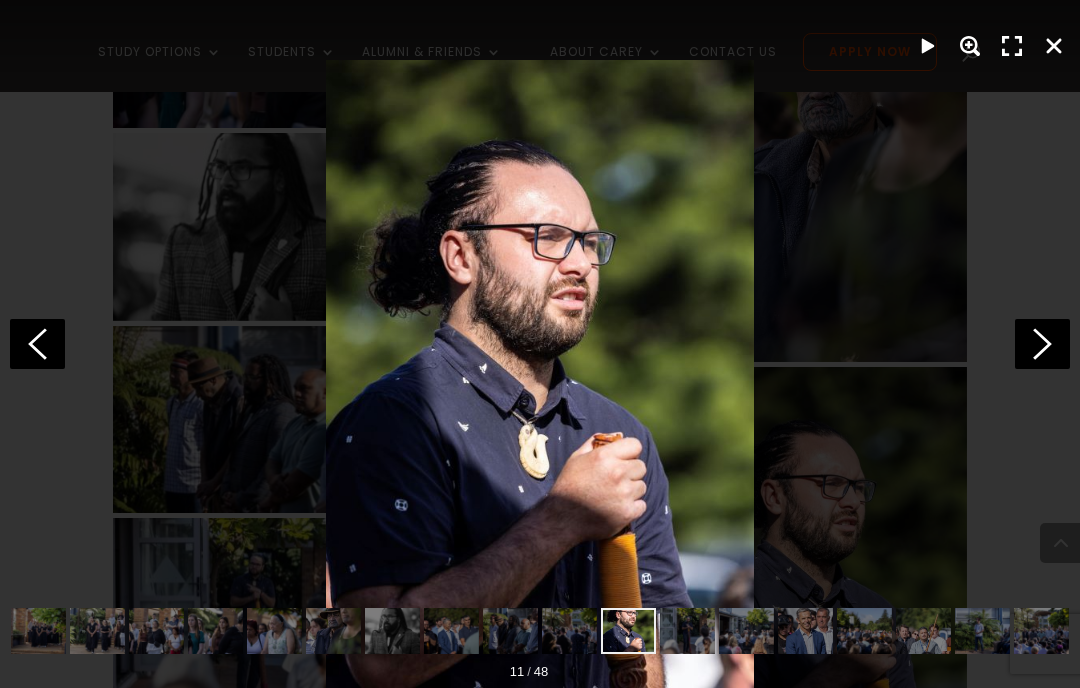 click 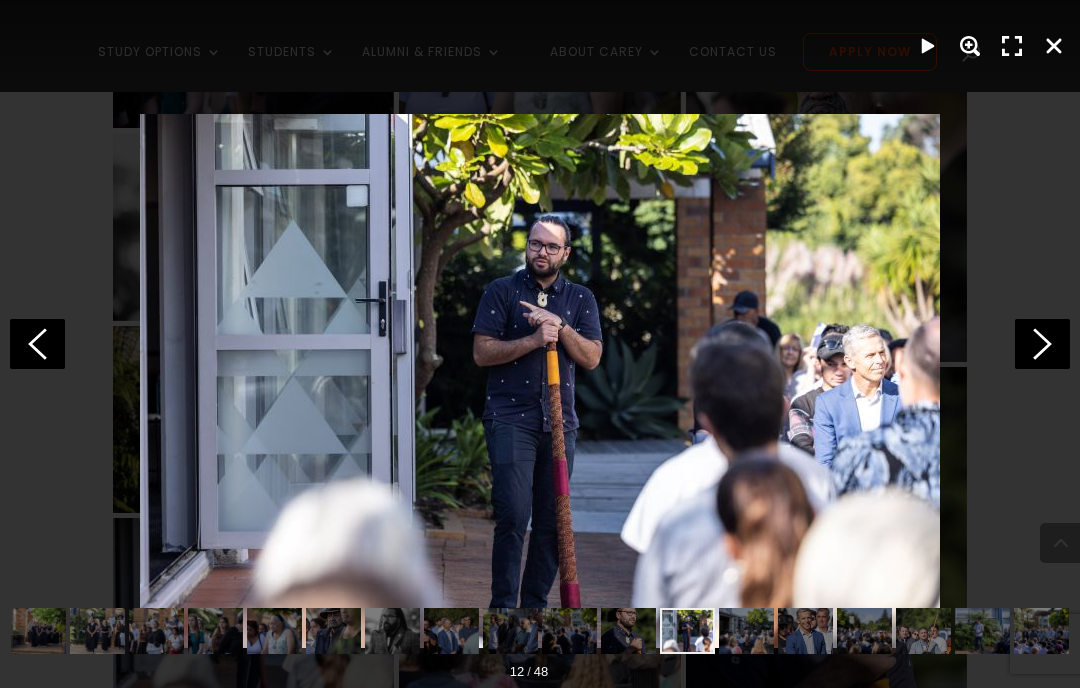 click 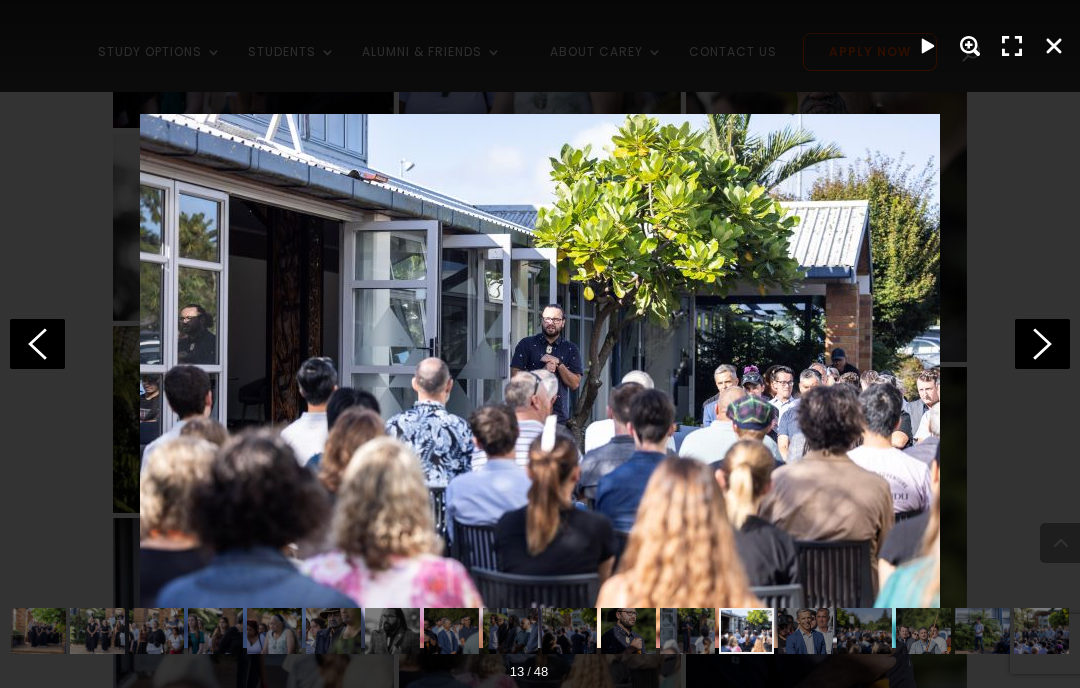 click 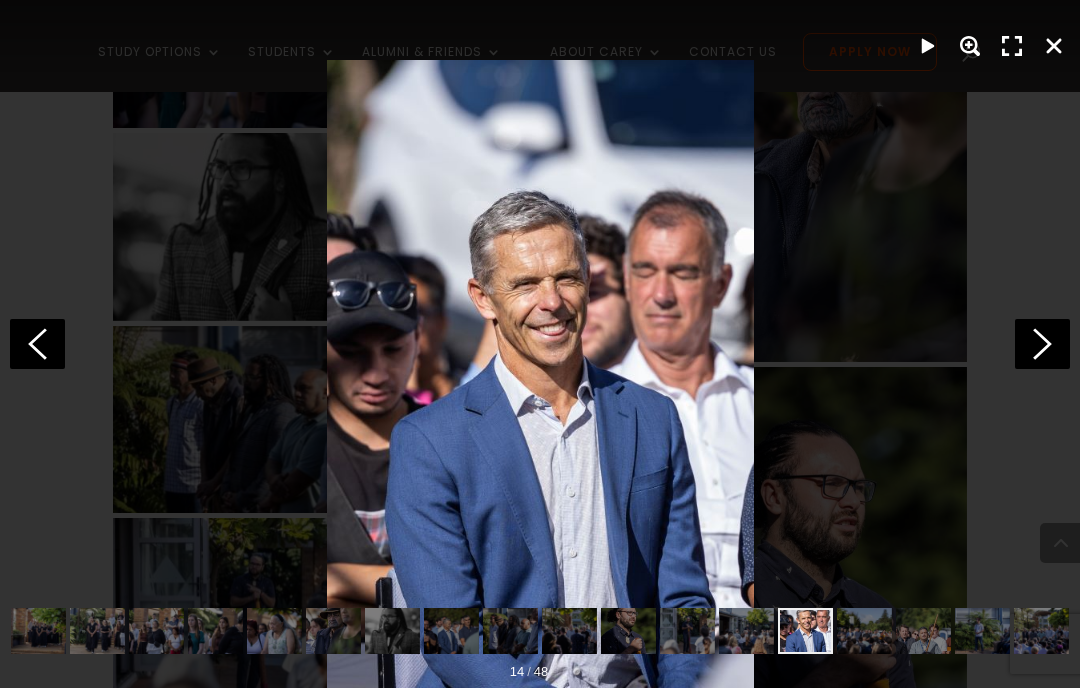 click 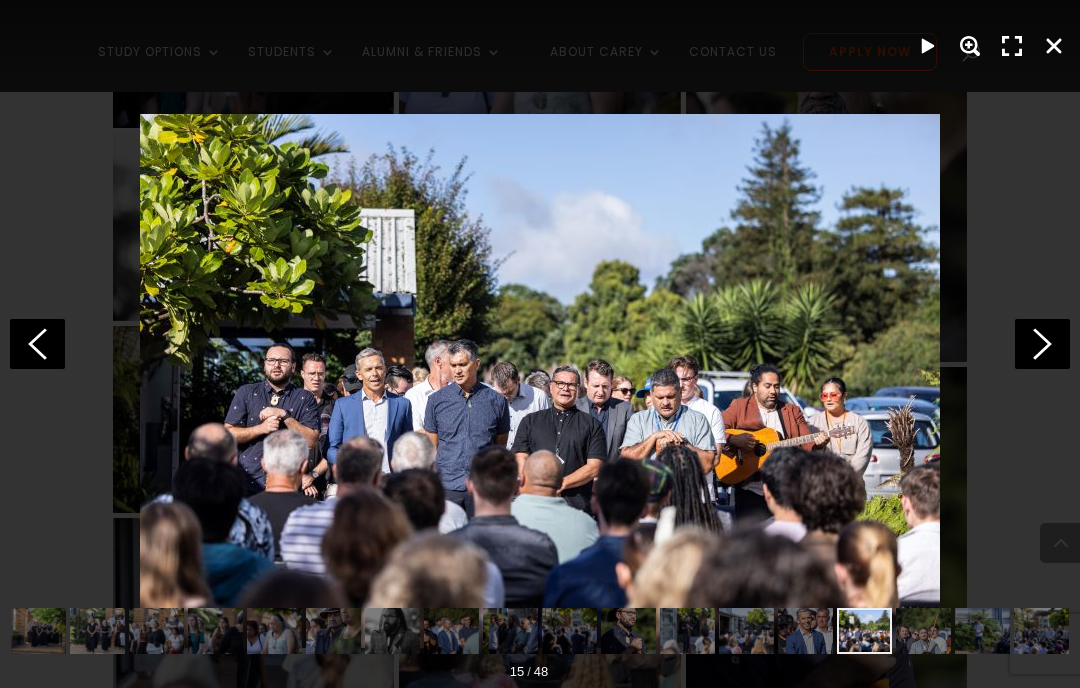 click 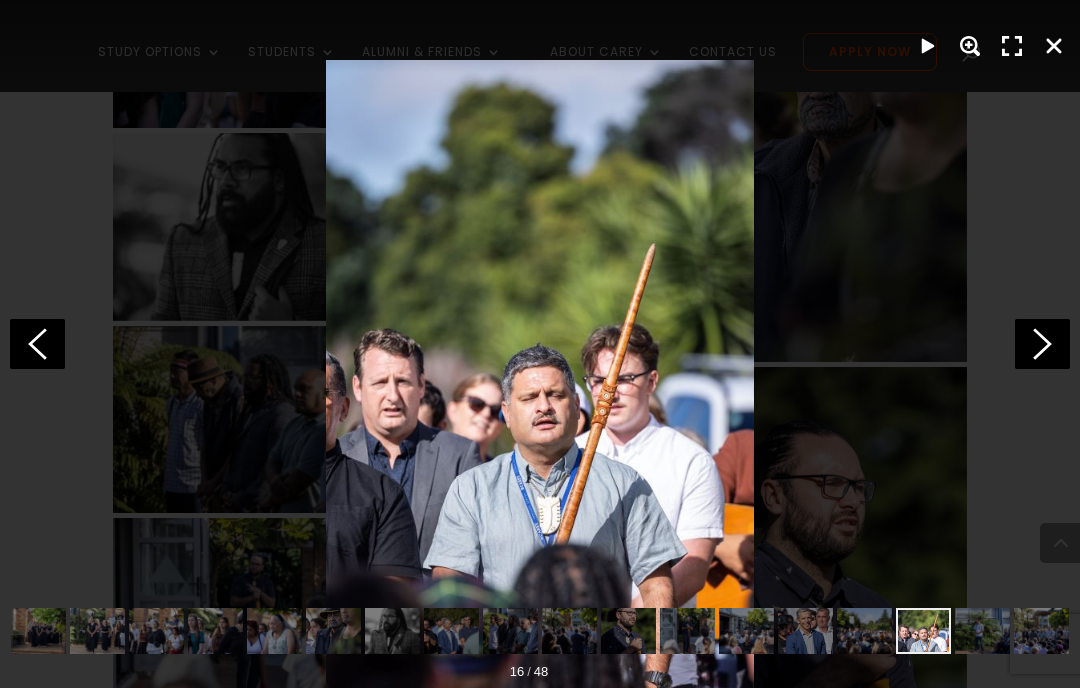 click 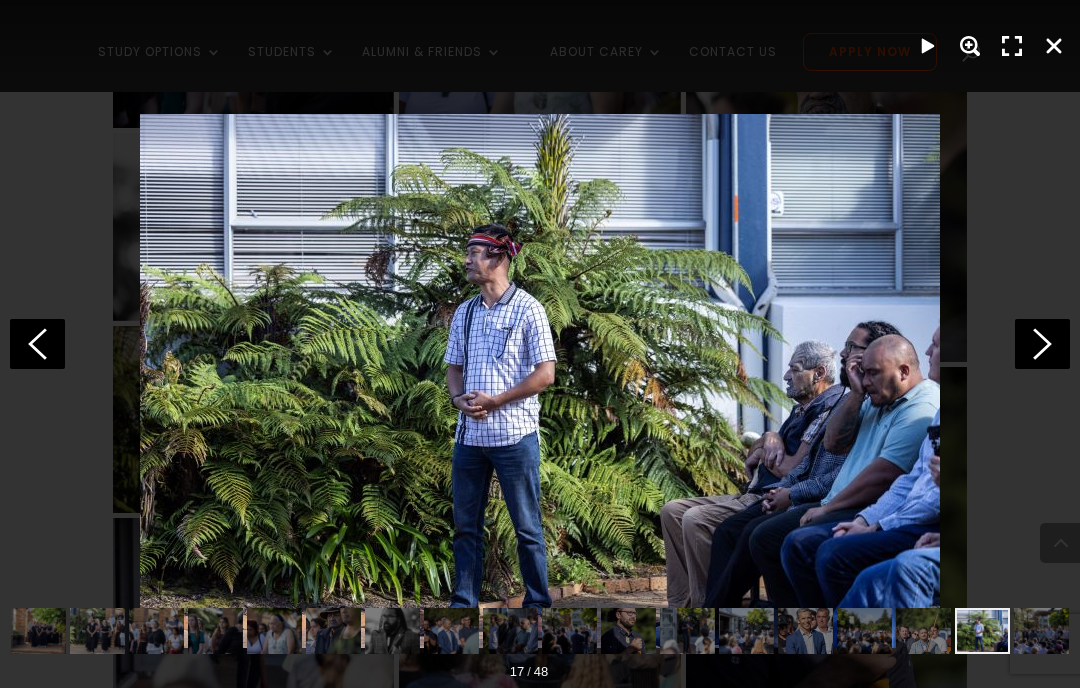 click 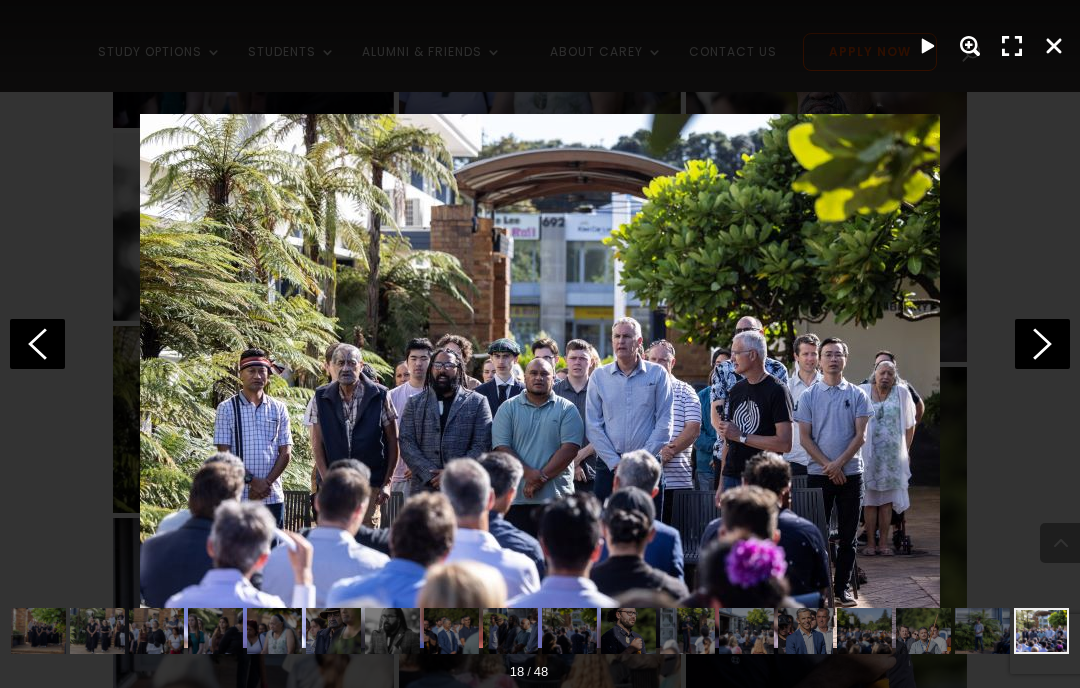 click 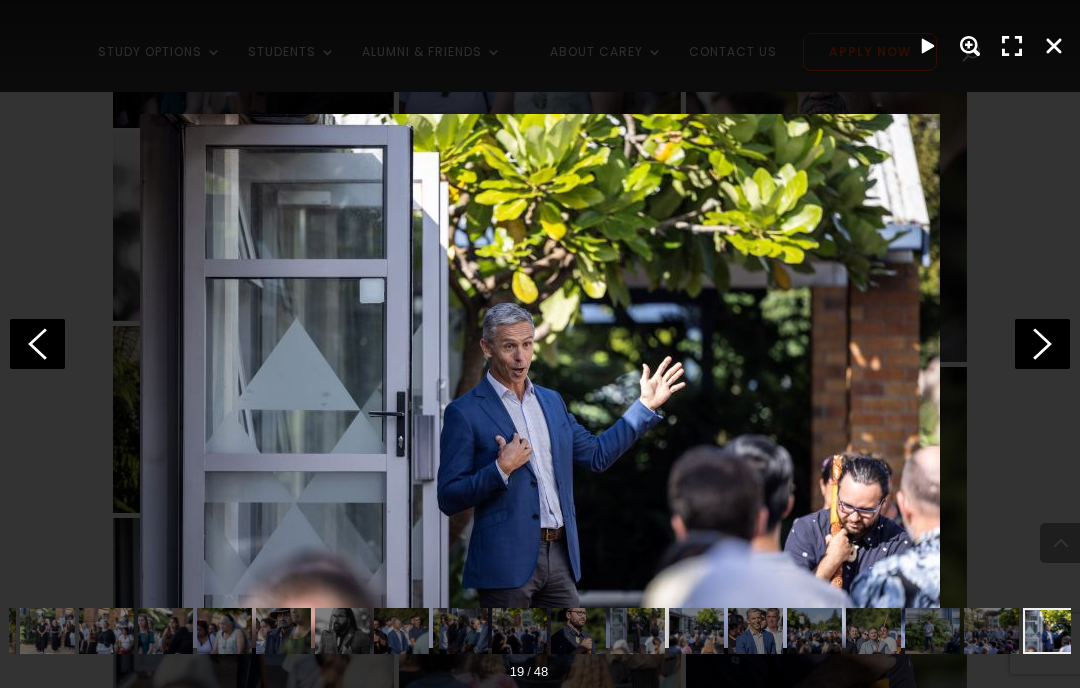 click at bounding box center (540, 344) 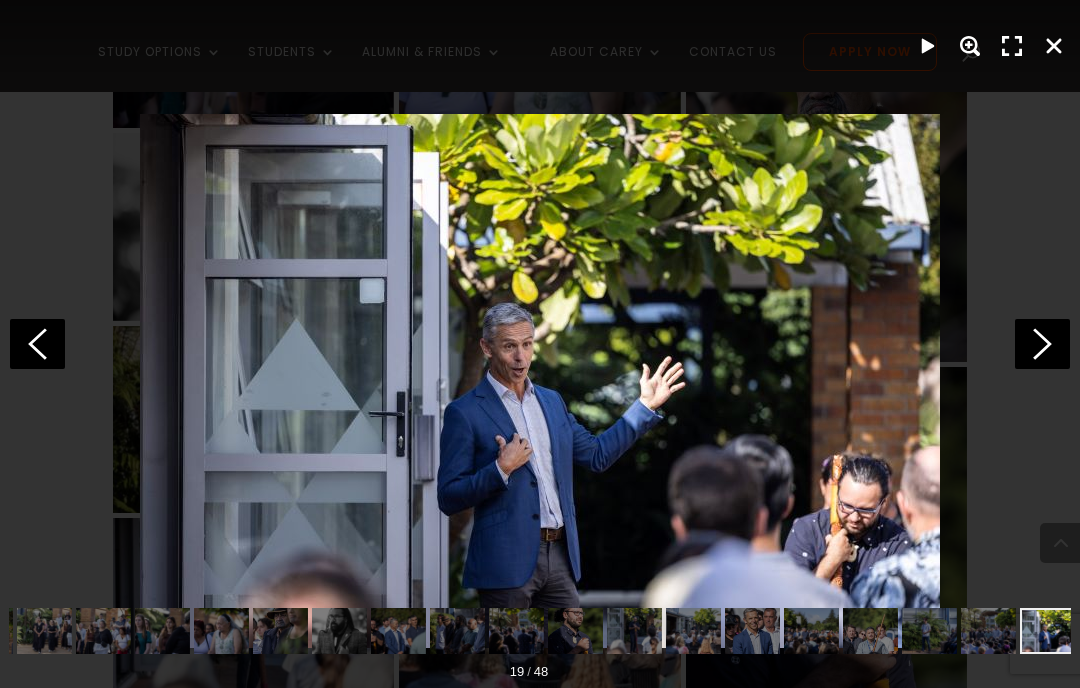 scroll, scrollTop: 0, scrollLeft: 55, axis: horizontal 